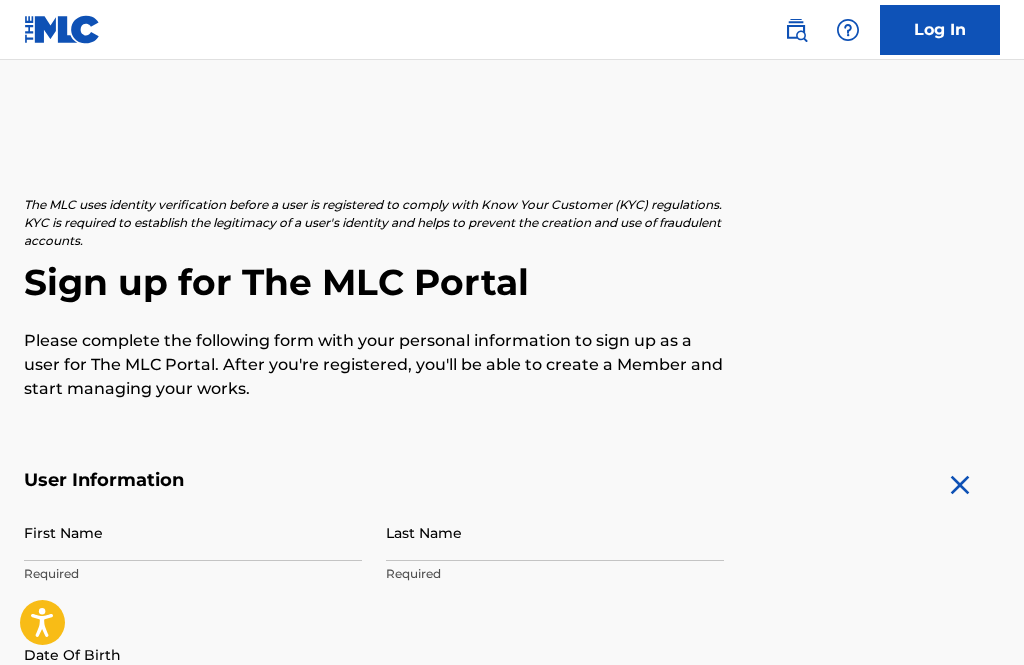scroll, scrollTop: 0, scrollLeft: 0, axis: both 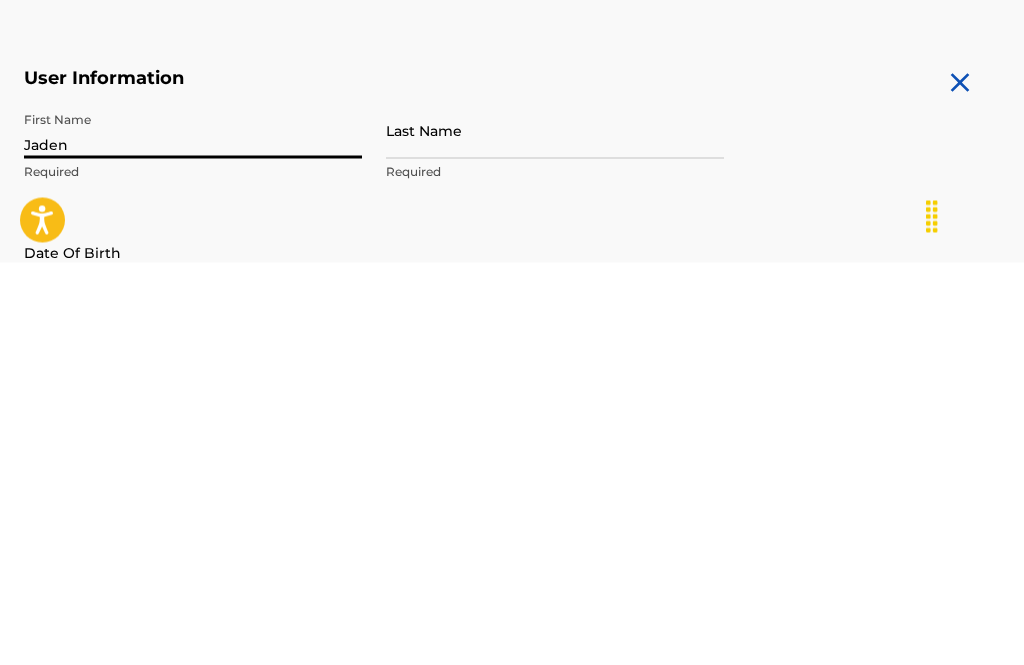 type on "Jaden" 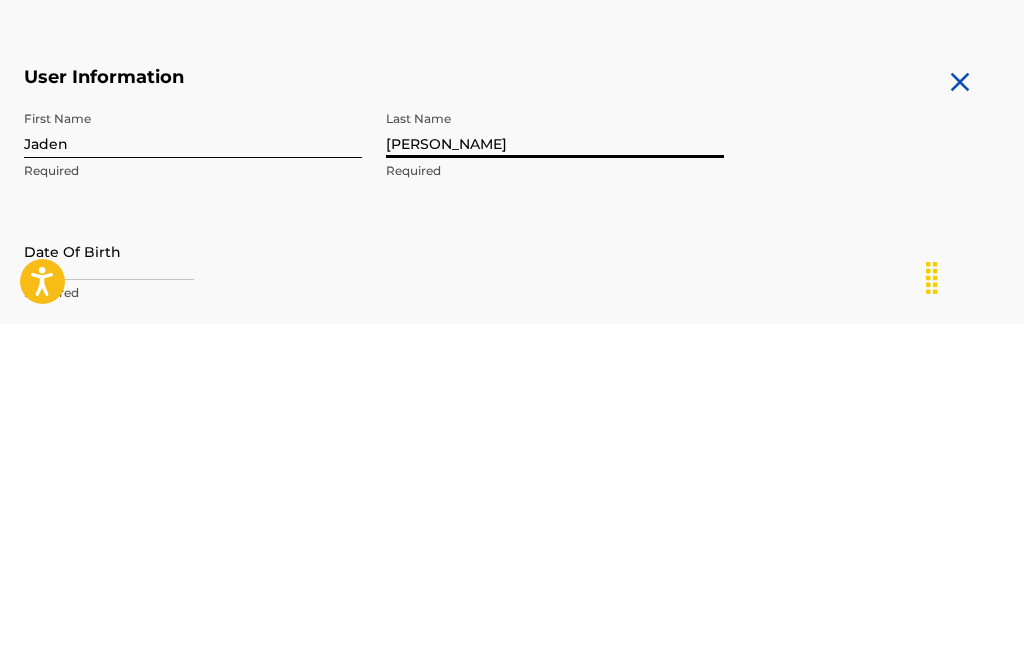 scroll, scrollTop: 74, scrollLeft: 0, axis: vertical 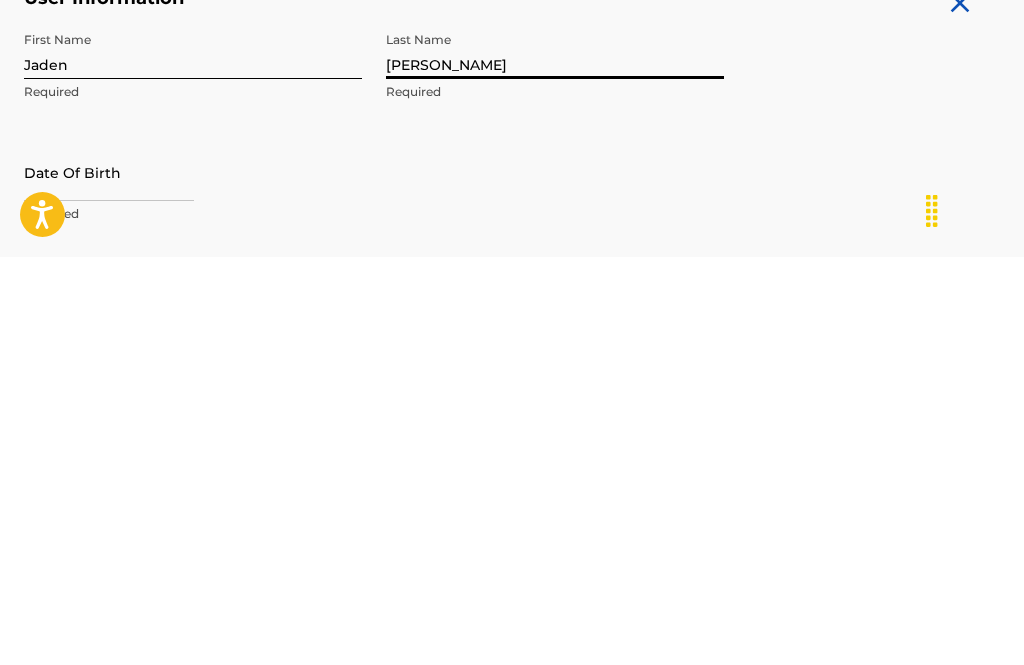type on "[PERSON_NAME]" 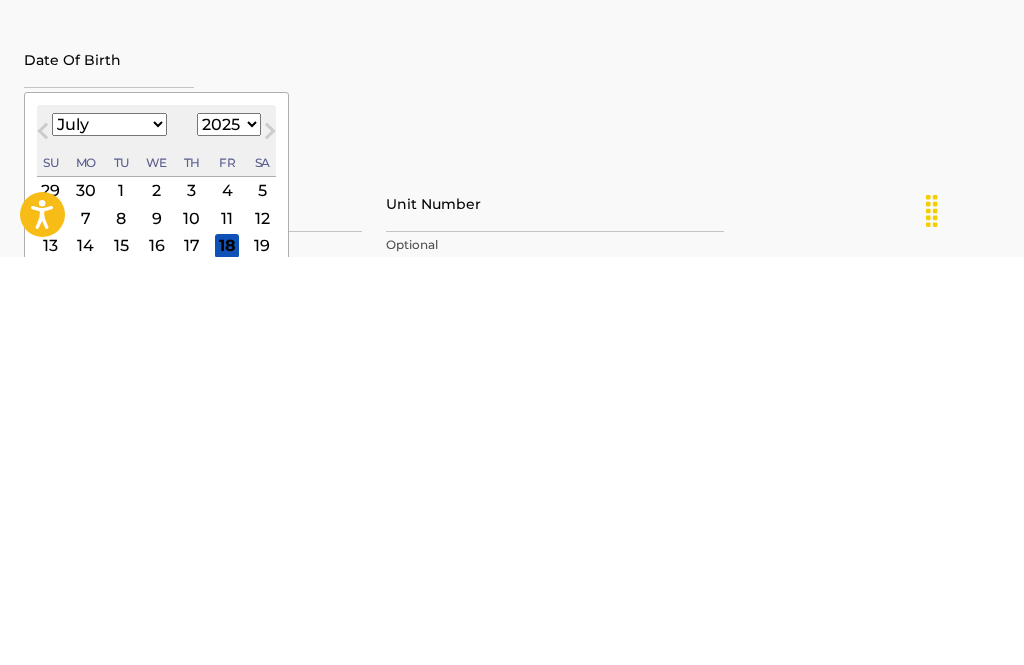 click on "January February March April May June July August September October November December" at bounding box center (109, 532) 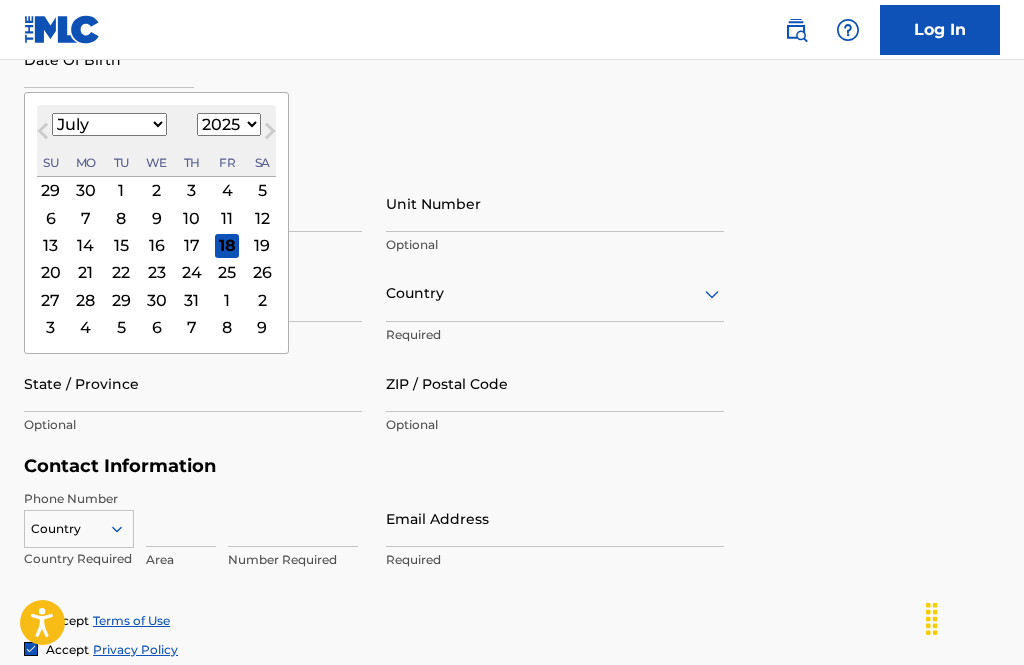 click on "January February March April May June July August September October November December" at bounding box center (109, 124) 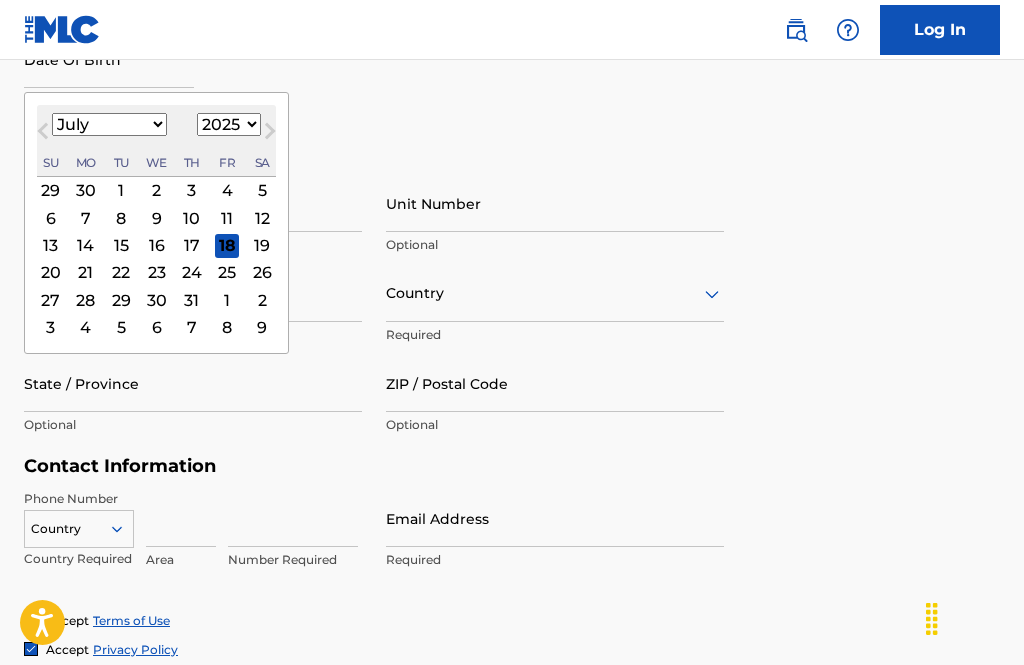 select on "4" 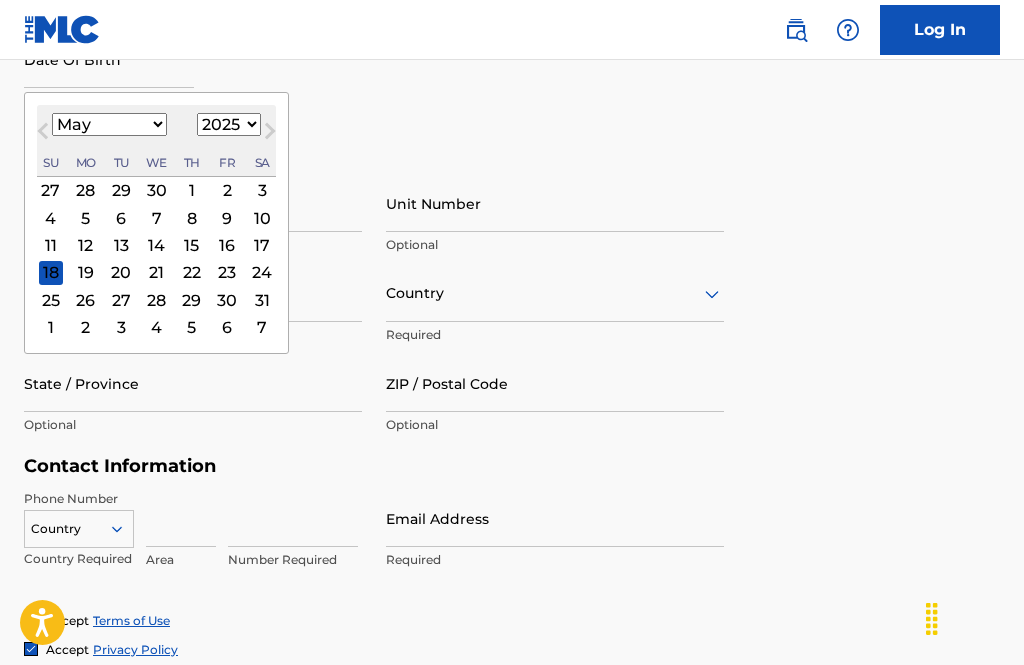 click on "4" at bounding box center (51, 218) 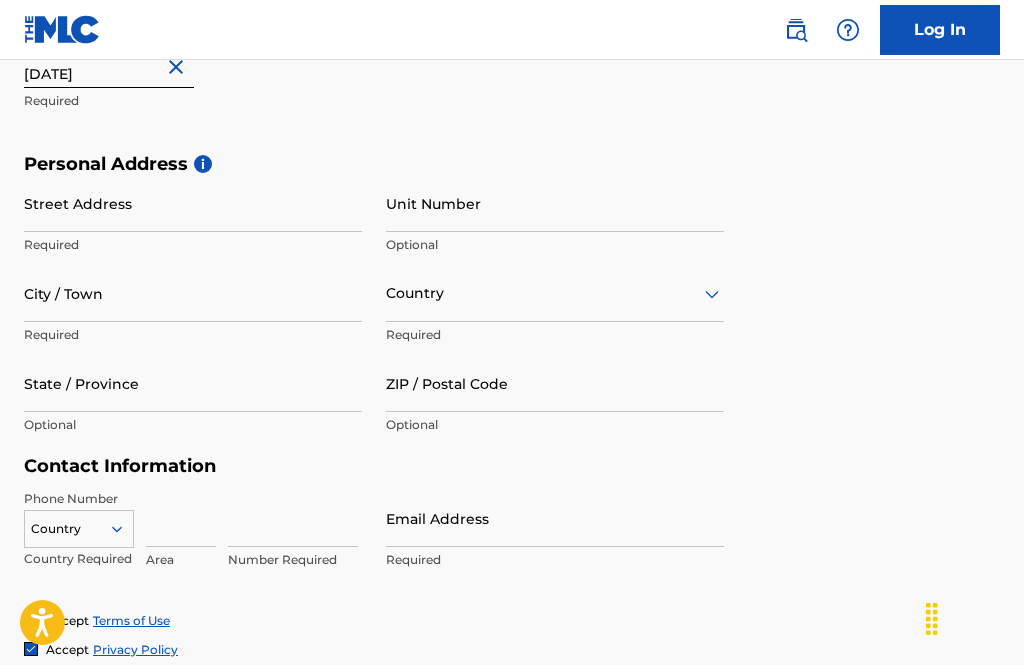 click at bounding box center [109, 59] 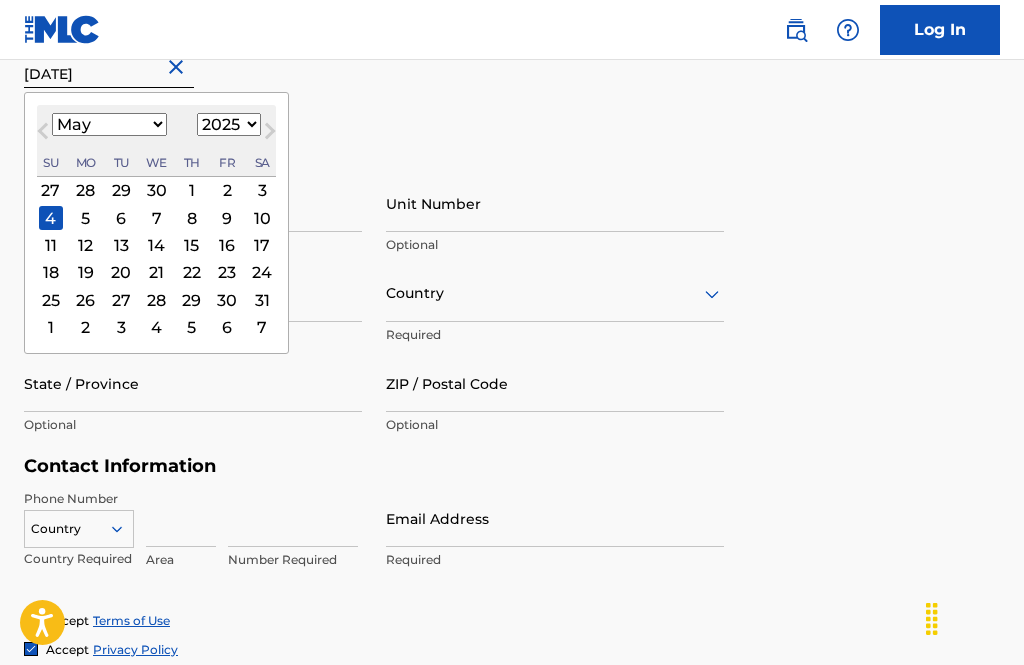 click on "1899 1900 1901 1902 1903 1904 1905 1906 1907 1908 1909 1910 1911 1912 1913 1914 1915 1916 1917 1918 1919 1920 1921 1922 1923 1924 1925 1926 1927 1928 1929 1930 1931 1932 1933 1934 1935 1936 1937 1938 1939 1940 1941 1942 1943 1944 1945 1946 1947 1948 1949 1950 1951 1952 1953 1954 1955 1956 1957 1958 1959 1960 1961 1962 1963 1964 1965 1966 1967 1968 1969 1970 1971 1972 1973 1974 1975 1976 1977 1978 1979 1980 1981 1982 1983 1984 1985 1986 1987 1988 1989 1990 1991 1992 1993 1994 1995 1996 1997 1998 1999 2000 2001 2002 2003 2004 2005 2006 2007 2008 2009 2010 2011 2012 2013 2014 2015 2016 2017 2018 2019 2020 2021 2022 2023 2024 2025 2026 2027 2028 2029 2030 2031 2032 2033 2034 2035 2036 2037 2038 2039 2040 2041 2042 2043 2044 2045 2046 2047 2048 2049 2050 2051 2052 2053 2054 2055 2056 2057 2058 2059 2060 2061 2062 2063 2064 2065 2066 2067 2068 2069 2070 2071 2072 2073 2074 2075 2076 2077 2078 2079 2080 2081 2082 2083 2084 2085 2086 2087 2088 2089 2090 2091 2092 2093 2094 2095 2096 2097 2098 2099 2100" at bounding box center (229, 124) 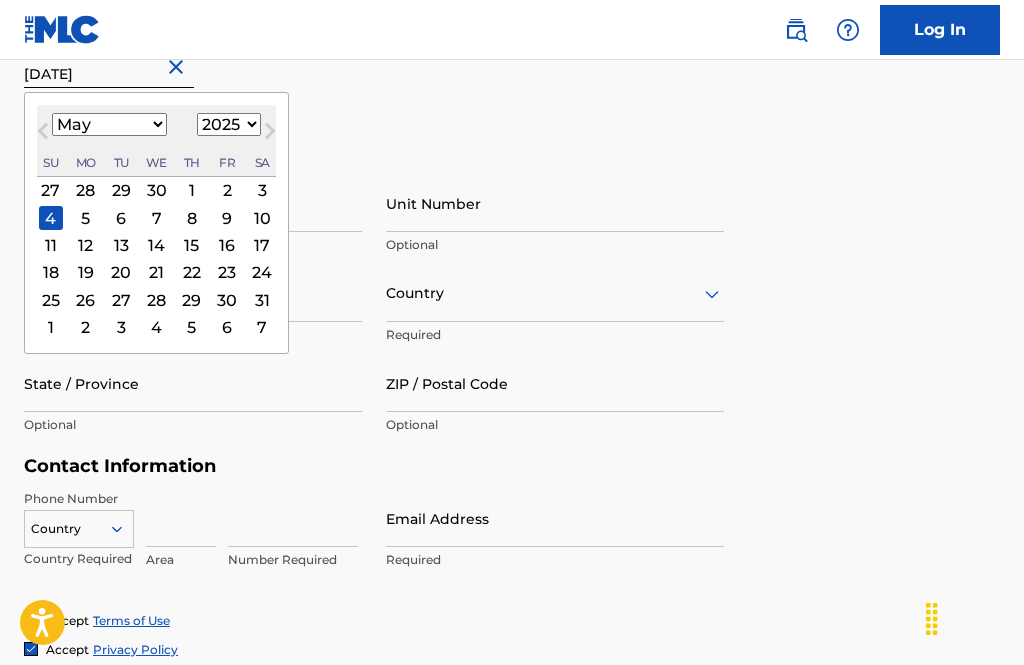 click on "1899 1900 1901 1902 1903 1904 1905 1906 1907 1908 1909 1910 1911 1912 1913 1914 1915 1916 1917 1918 1919 1920 1921 1922 1923 1924 1925 1926 1927 1928 1929 1930 1931 1932 1933 1934 1935 1936 1937 1938 1939 1940 1941 1942 1943 1944 1945 1946 1947 1948 1949 1950 1951 1952 1953 1954 1955 1956 1957 1958 1959 1960 1961 1962 1963 1964 1965 1966 1967 1968 1969 1970 1971 1972 1973 1974 1975 1976 1977 1978 1979 1980 1981 1982 1983 1984 1985 1986 1987 1988 1989 1990 1991 1992 1993 1994 1995 1996 1997 1998 1999 2000 2001 2002 2003 2004 2005 2006 2007 2008 2009 2010 2011 2012 2013 2014 2015 2016 2017 2018 2019 2020 2021 2022 2023 2024 2025 2026 2027 2028 2029 2030 2031 2032 2033 2034 2035 2036 2037 2038 2039 2040 2041 2042 2043 2044 2045 2046 2047 2048 2049 2050 2051 2052 2053 2054 2055 2056 2057 2058 2059 2060 2061 2062 2063 2064 2065 2066 2067 2068 2069 2070 2071 2072 2073 2074 2075 2076 2077 2078 2079 2080 2081 2082 2083 2084 2085 2086 2087 2088 2089 2090 2091 2092 2093 2094 2095 2096 2097 2098 2099 2100" at bounding box center (229, 124) 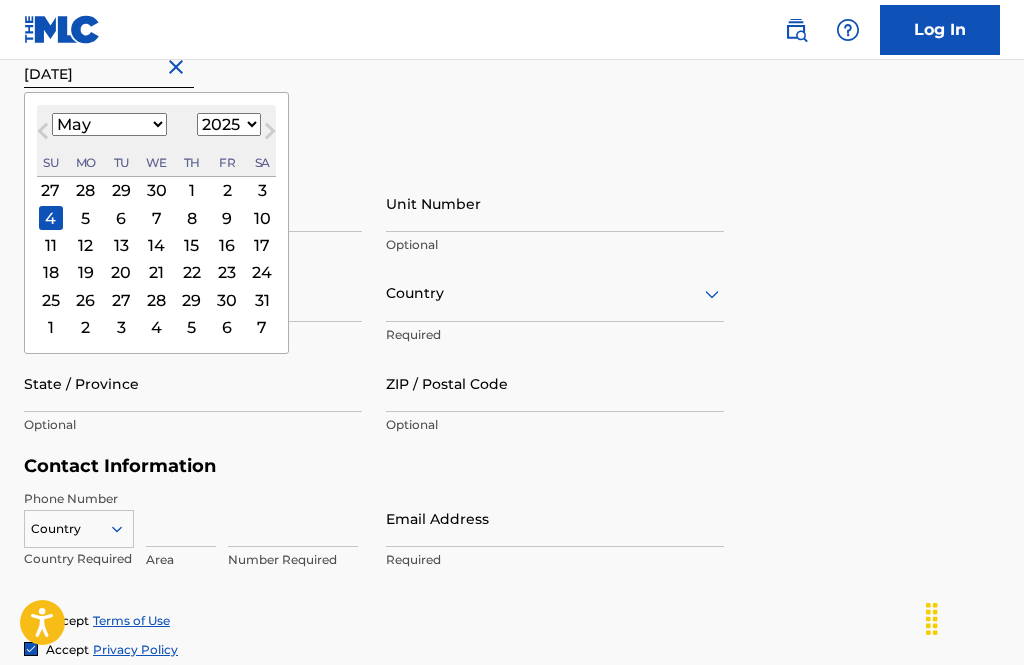select on "2003" 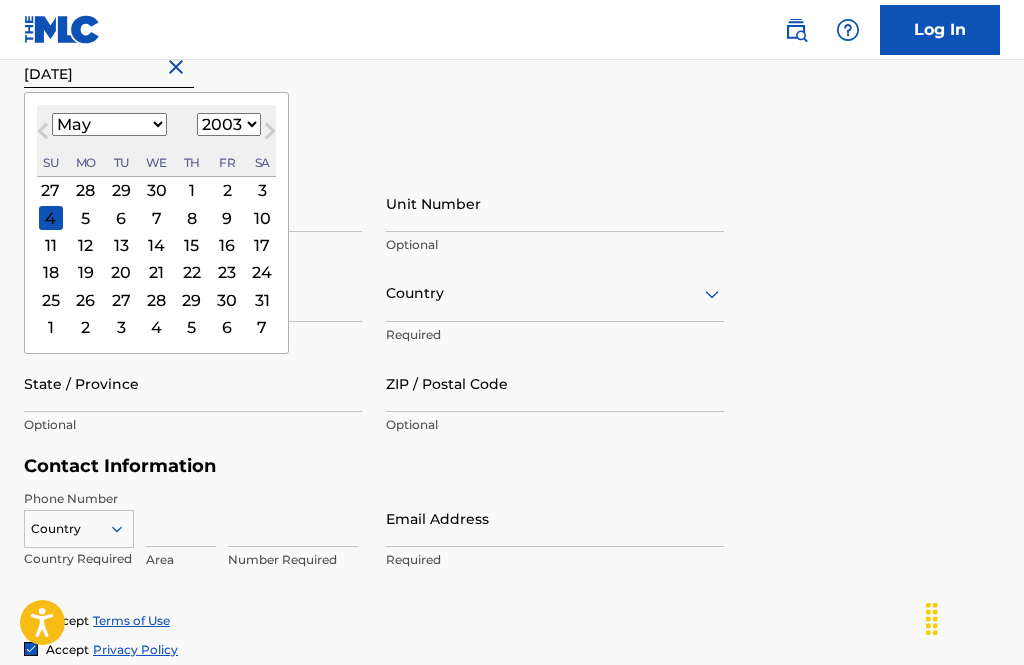 click on "First Name Jaden Required Last Name [PERSON_NAME] Required Date Of Birth [DEMOGRAPHIC_DATA] Previous Month Next Month May [DATE] February March April May June July August September October November [DATE] 1900 1901 1902 1903 1904 1905 1906 1907 1908 1909 1910 1911 1912 1913 1914 1915 1916 1917 1918 1919 1920 1921 1922 1923 1924 1925 1926 1927 1928 1929 1930 1931 1932 1933 1934 1935 1936 1937 1938 1939 1940 1941 1942 1943 1944 1945 1946 1947 1948 1949 1950 1951 1952 1953 1954 1955 1956 1957 1958 1959 1960 1961 1962 1963 1964 1965 1966 1967 1968 1969 1970 1971 1972 1973 1974 1975 1976 1977 1978 1979 1980 1981 1982 1983 1984 1985 1986 1987 1988 1989 1990 1991 1992 1993 1994 1995 1996 1997 1998 1999 2000 2001 2002 2003 2004 2005 2006 2007 2008 2009 2010 2011 2012 2013 2014 2015 2016 2017 2018 2019 2020 2021 2022 2023 2024 2025 2026 2027 2028 2029 2030 2031 2032 2033 2034 2035 2036 2037 2038 2039 2040 2041 2042 2043 2044 2045 2046 2047 2048 2049 2050 2051 2052 2053 2054 2055 2056 2057 2058 2059 2060 2061 2062 2063 Su" at bounding box center (374, 31) 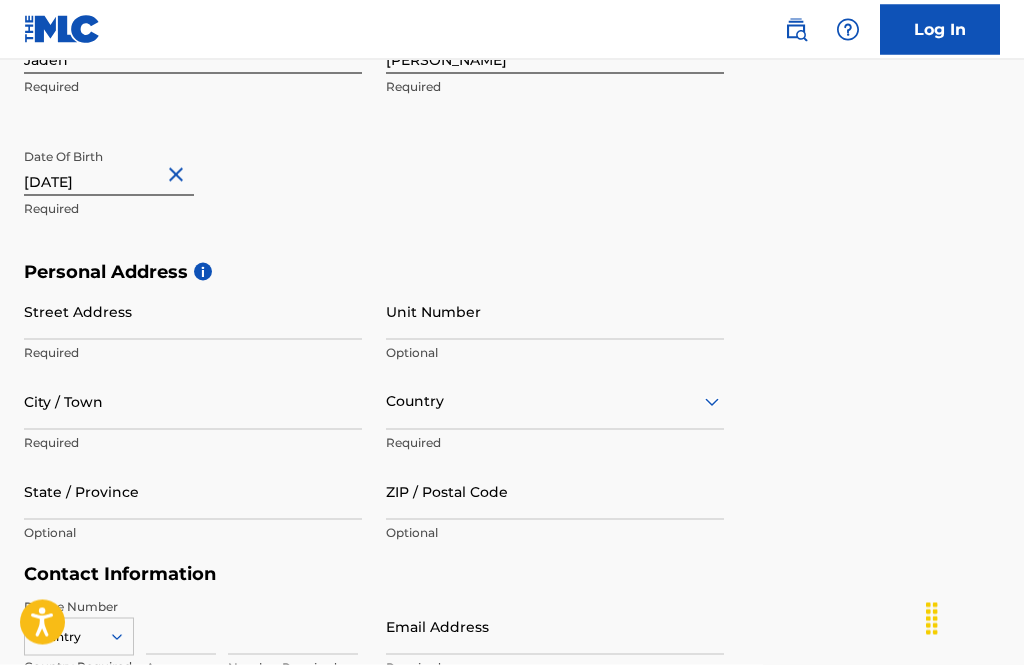 click at bounding box center [109, 167] 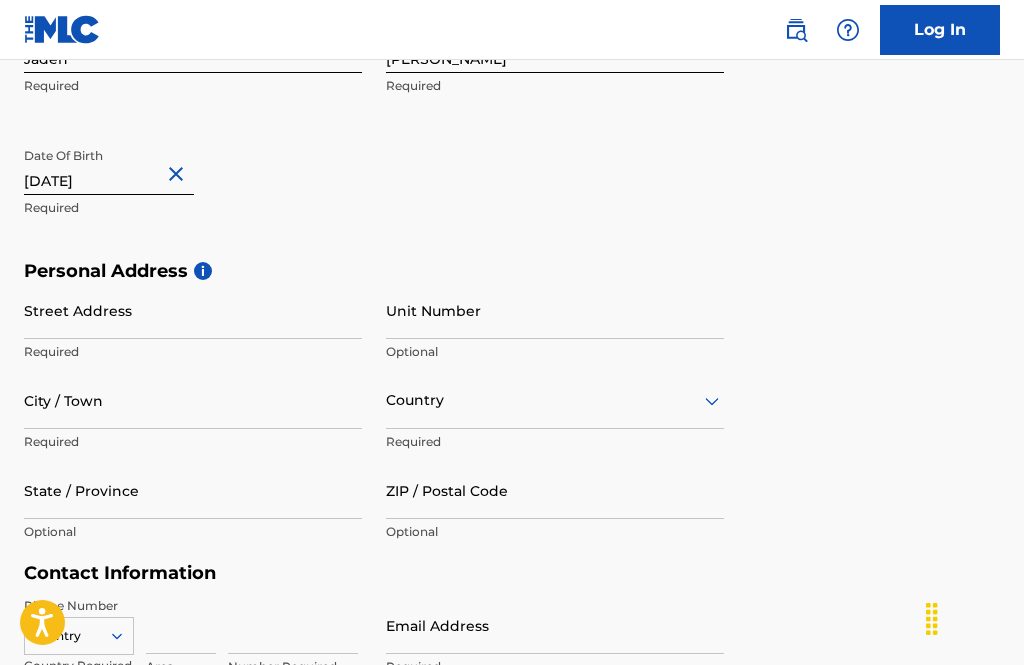 select on "4" 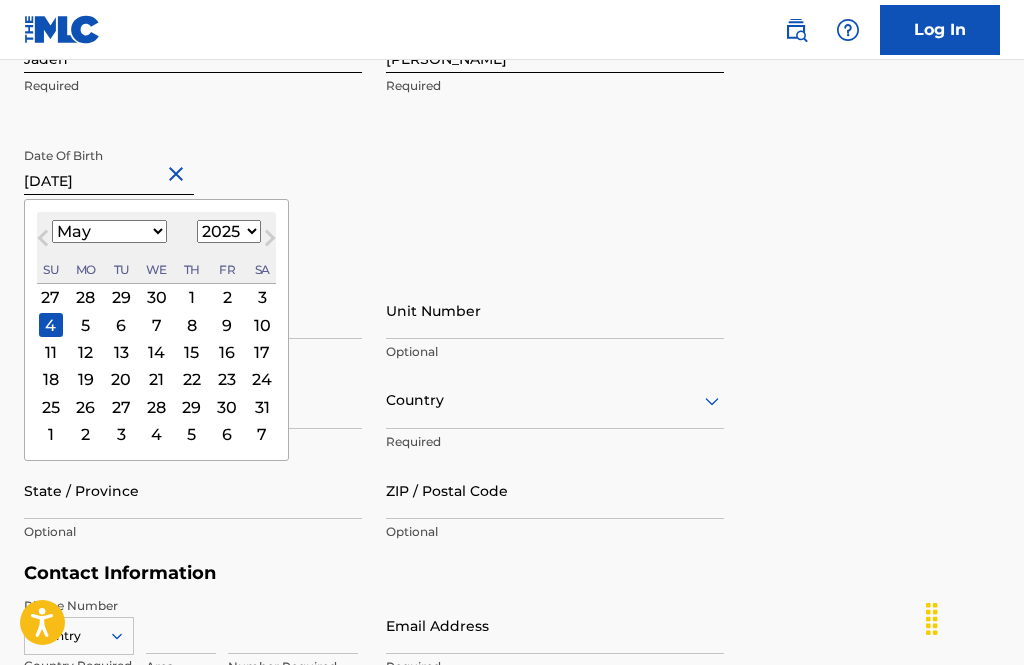 scroll, scrollTop: 487, scrollLeft: 0, axis: vertical 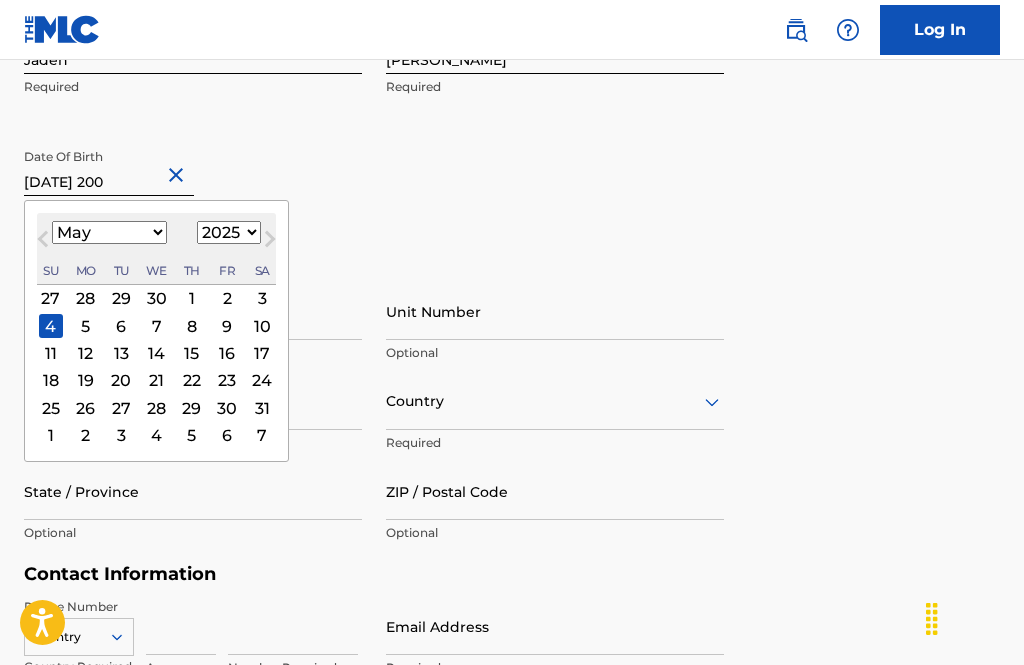 type on "[DATE]" 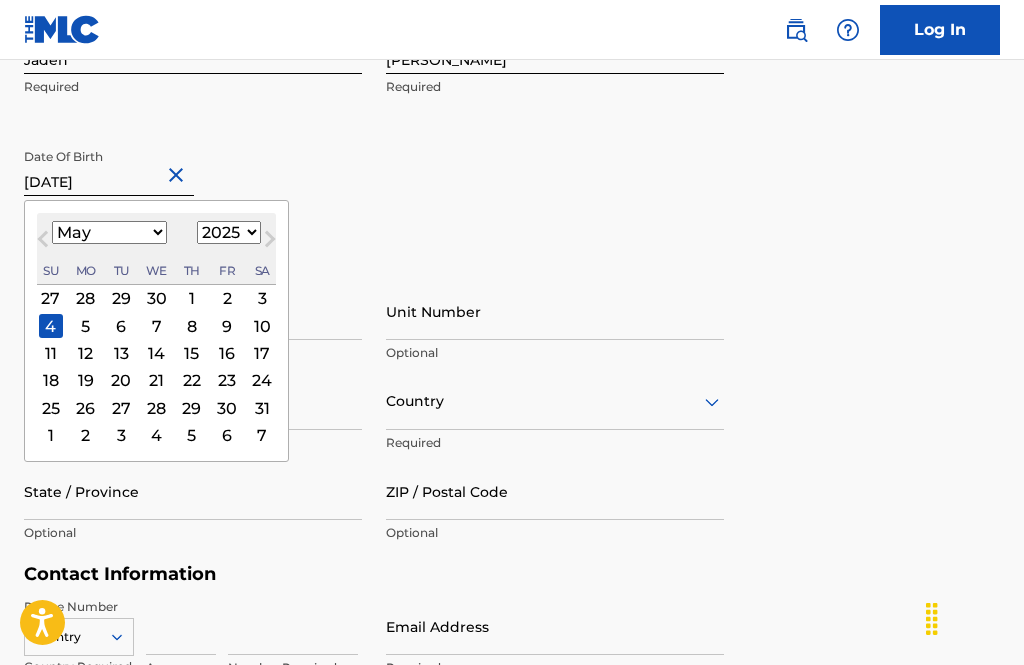select on "2003" 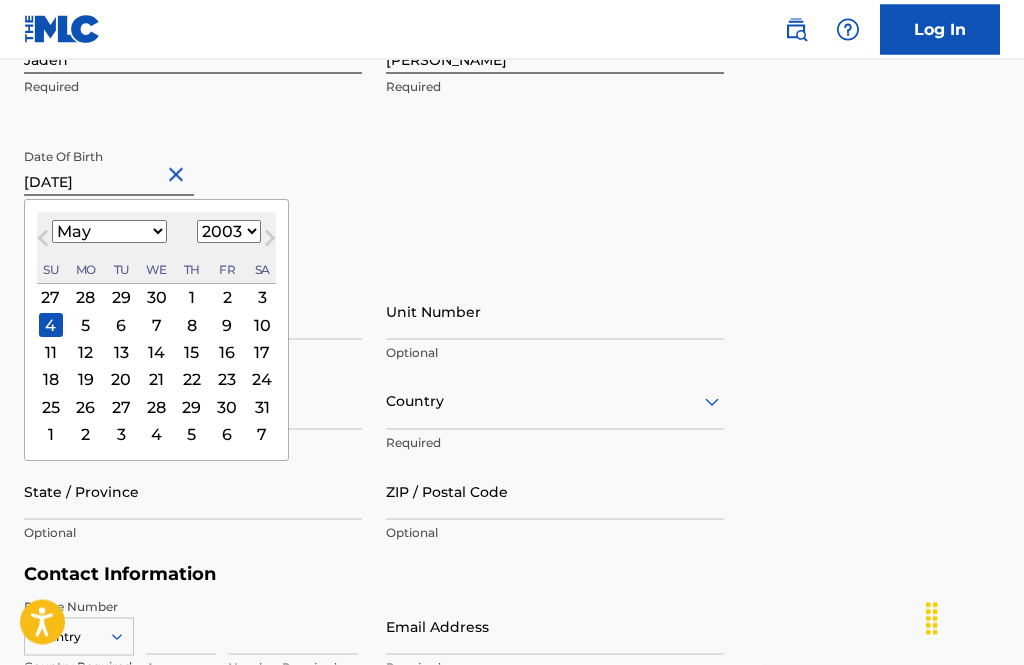 type on "[DATE]" 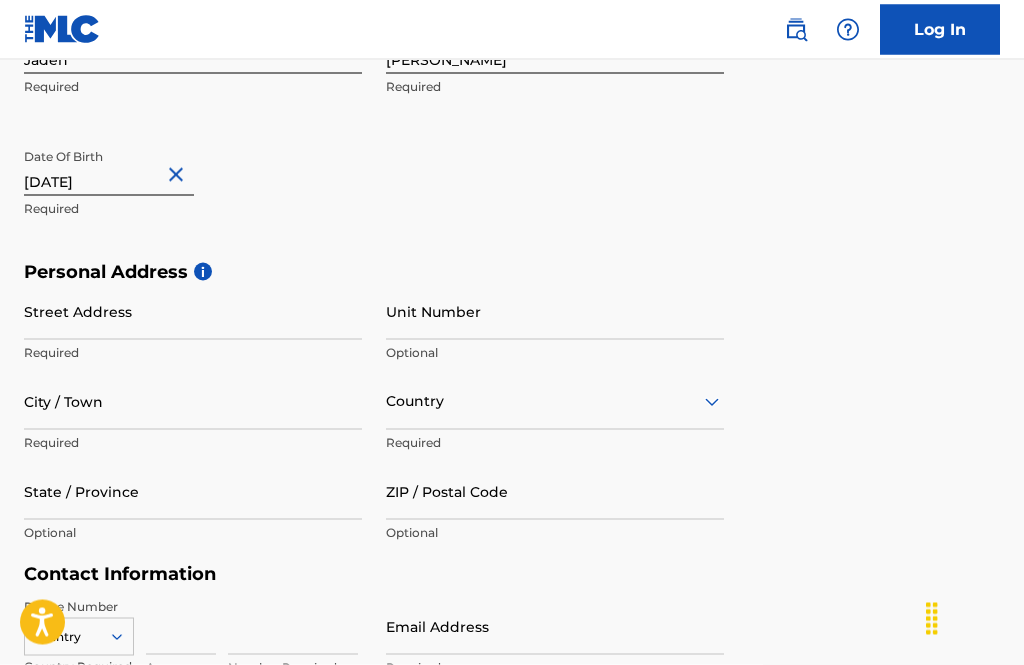 scroll, scrollTop: 488, scrollLeft: 0, axis: vertical 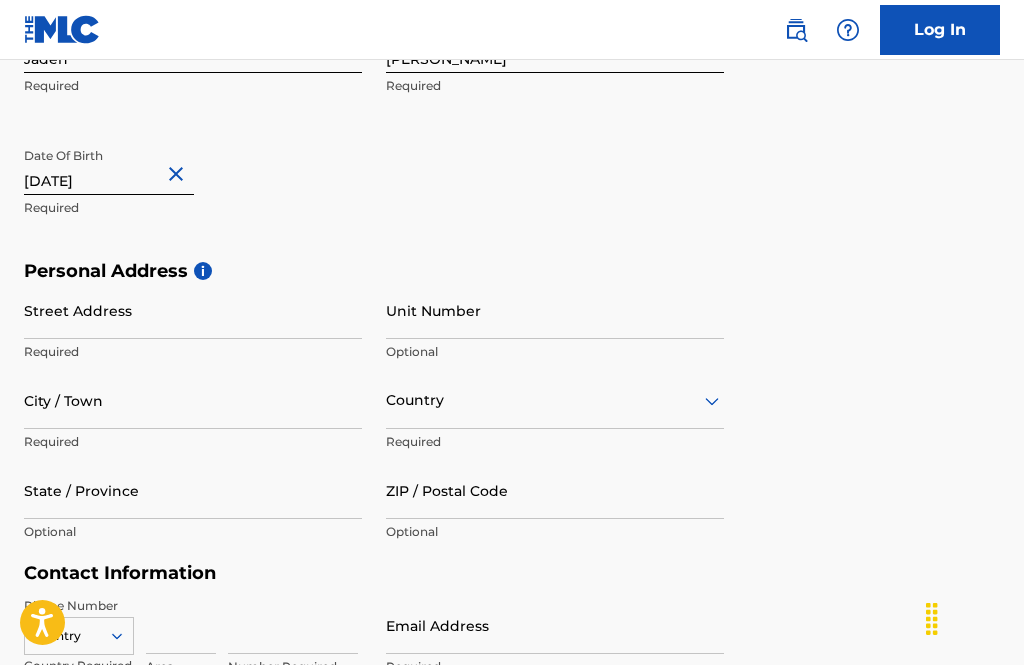 click on "Street Address" at bounding box center (193, 310) 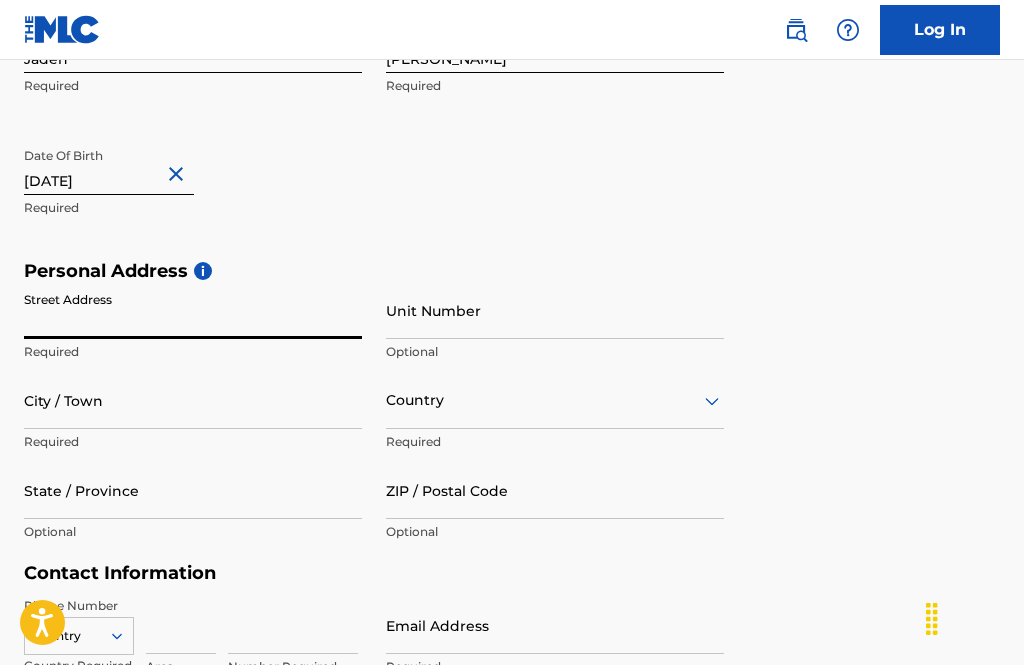 scroll, scrollTop: 487, scrollLeft: 0, axis: vertical 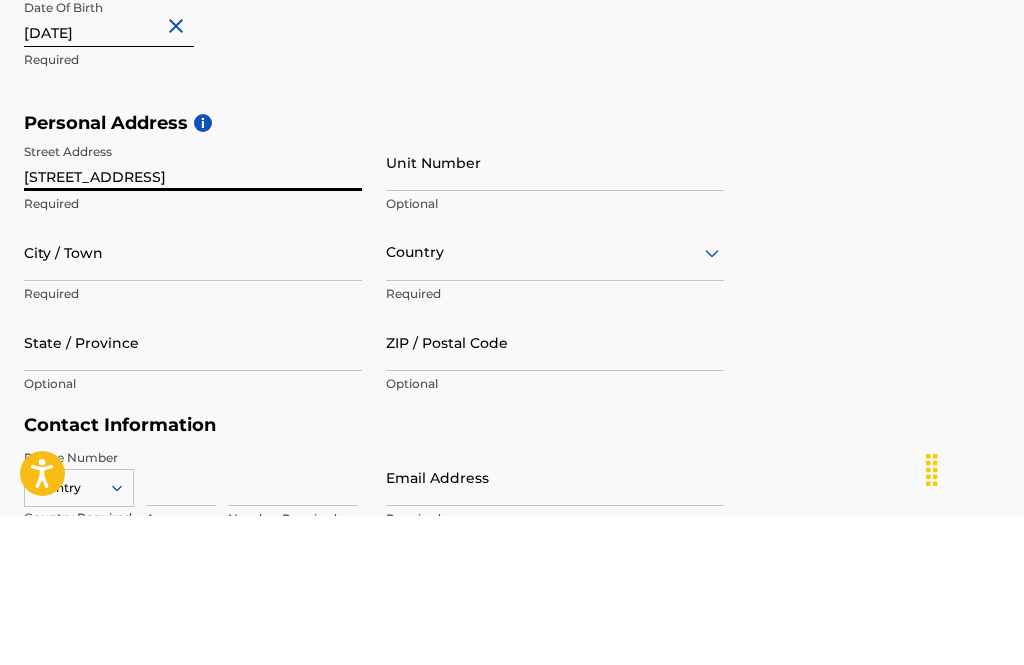 type on "[STREET_ADDRESS]" 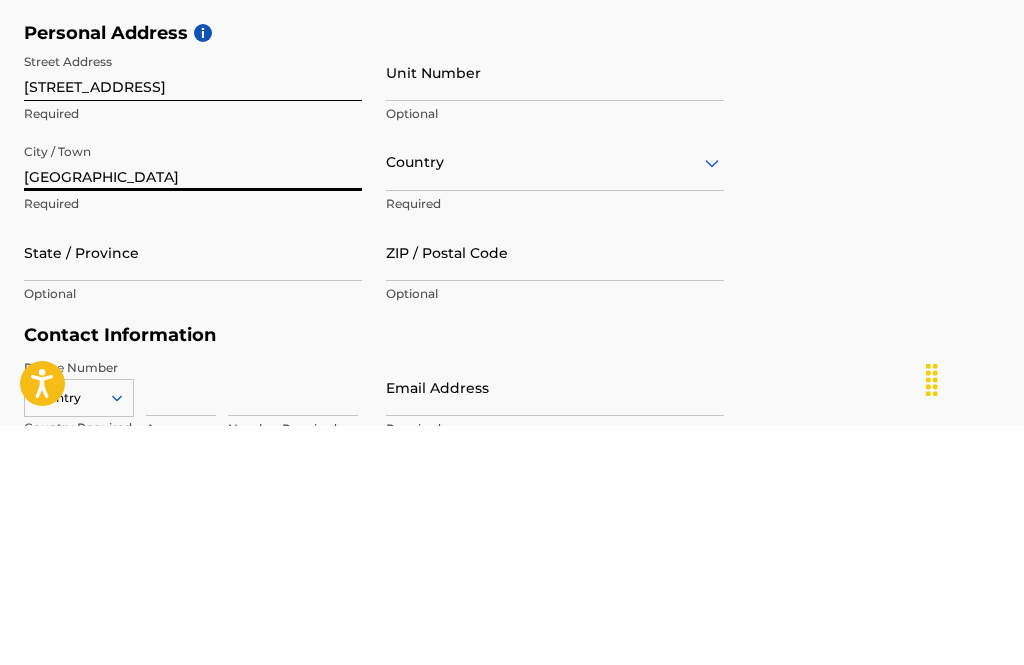 type on "[GEOGRAPHIC_DATA]" 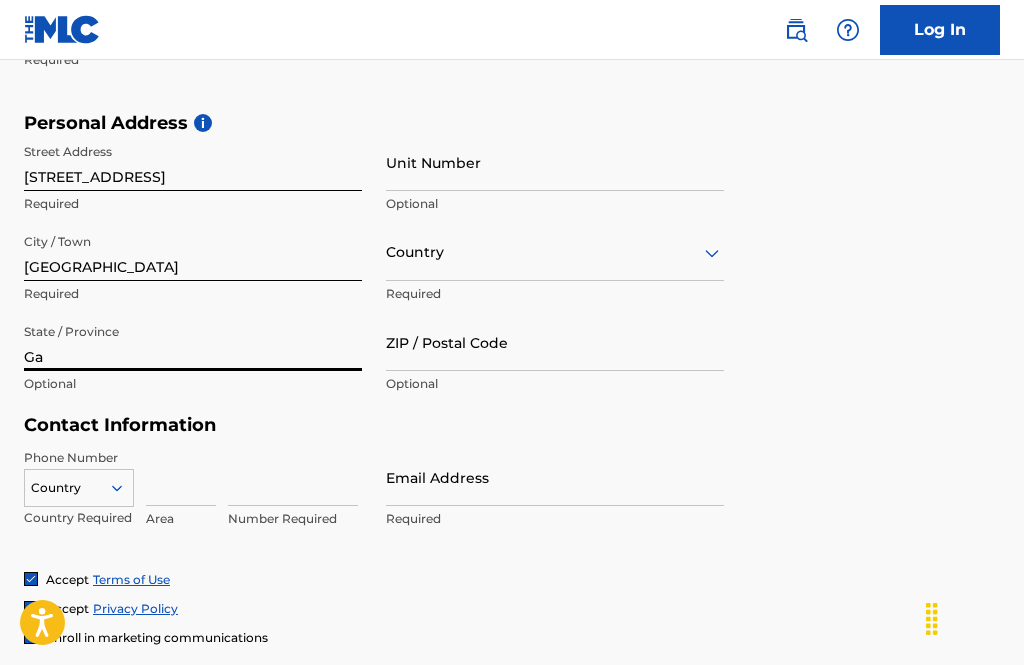 scroll, scrollTop: 635, scrollLeft: 0, axis: vertical 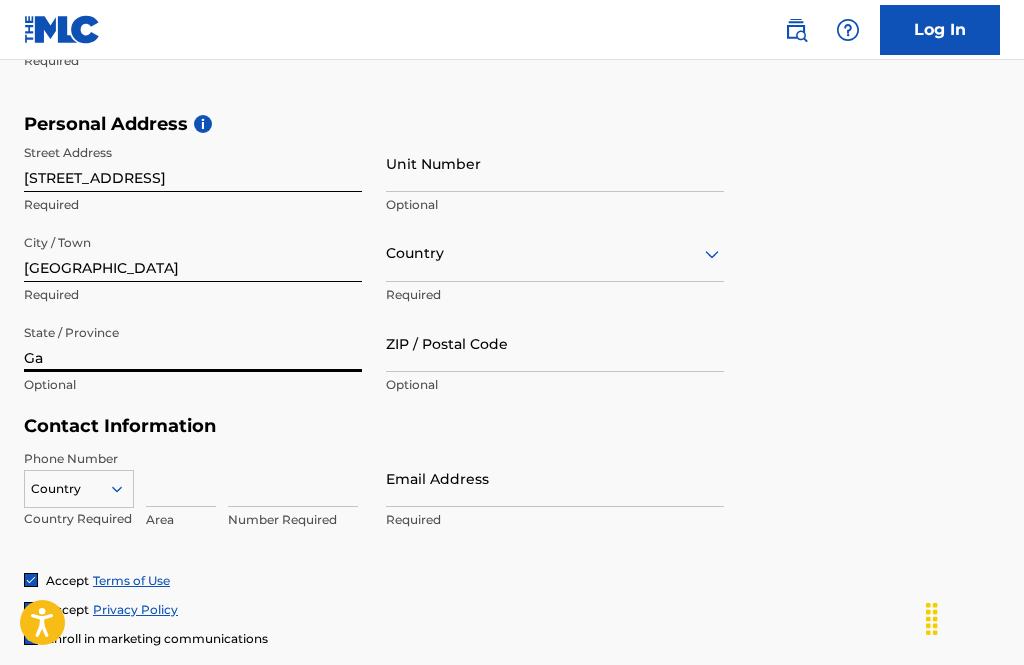type on "Ga" 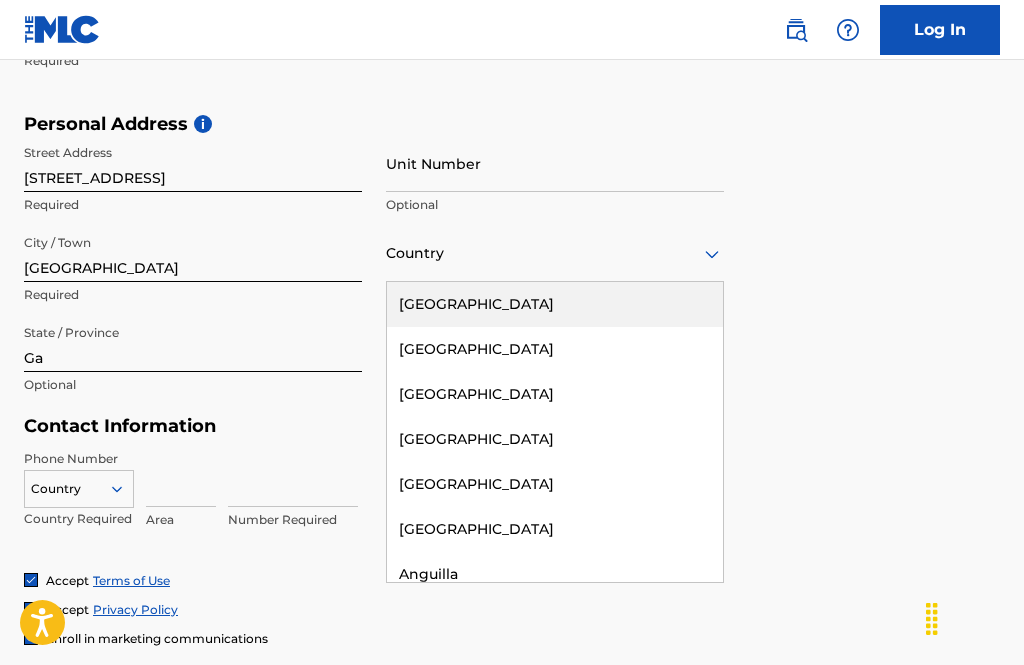 click on "[GEOGRAPHIC_DATA]" at bounding box center (555, 304) 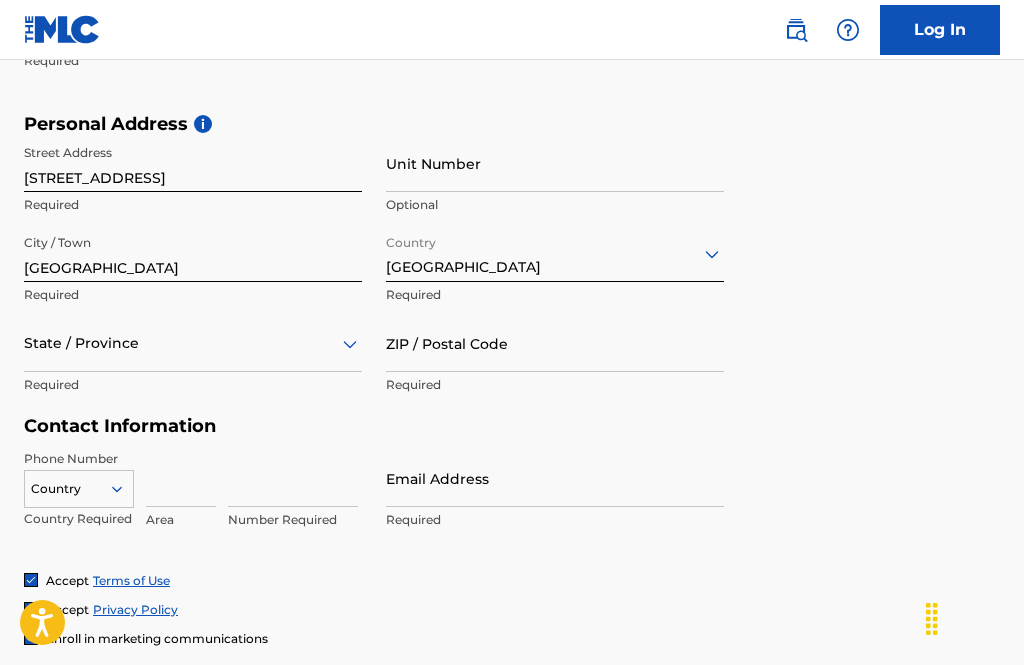 click on "ZIP / Postal Code" at bounding box center (555, 343) 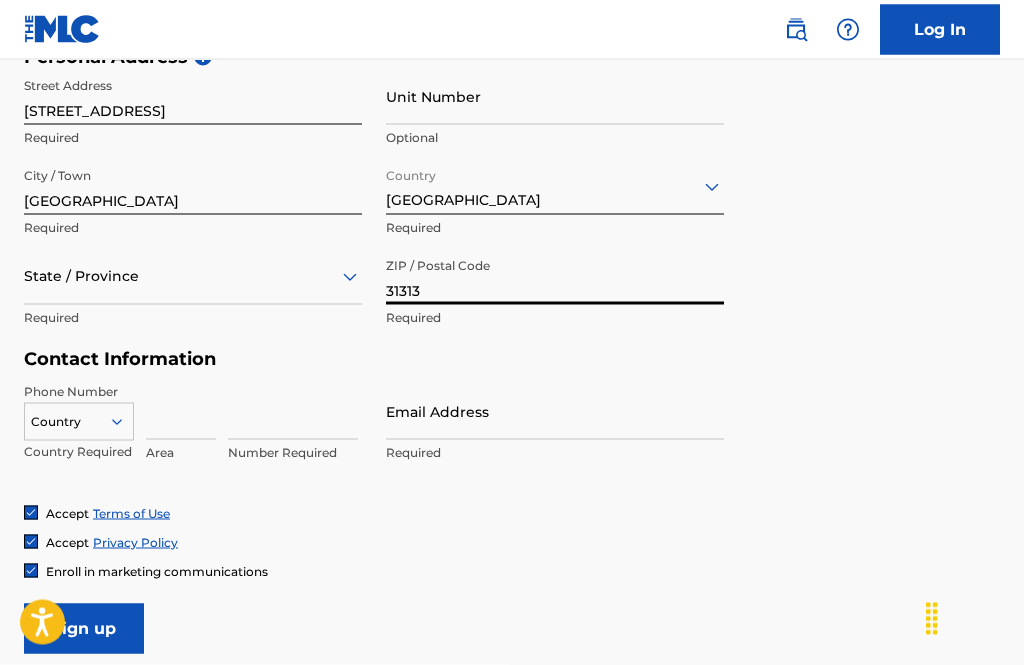 type on "31313" 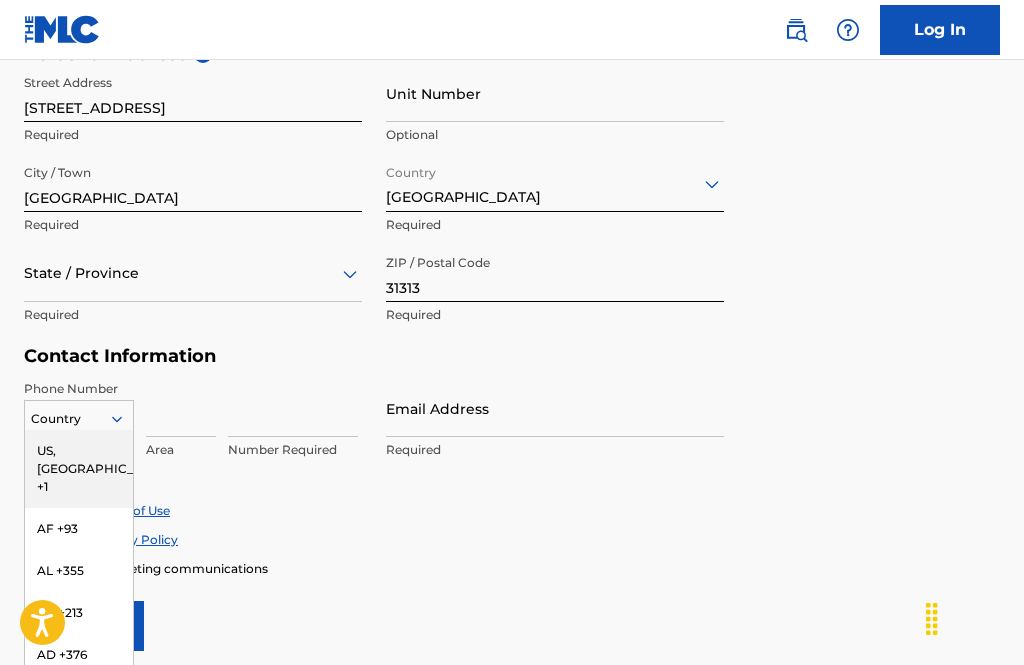 scroll, scrollTop: 702, scrollLeft: 0, axis: vertical 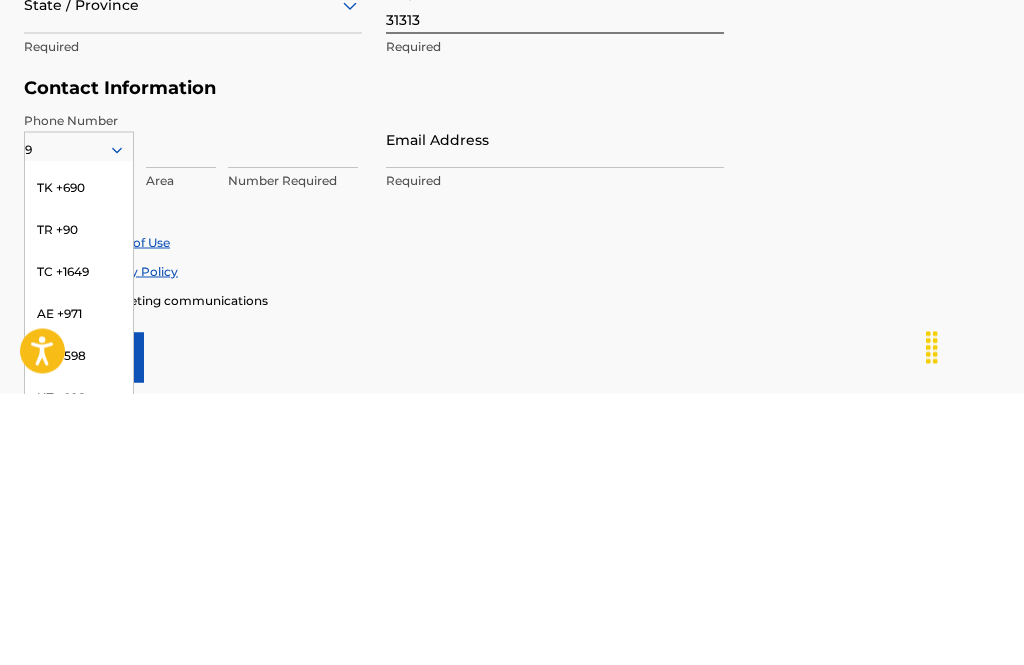 type on "9" 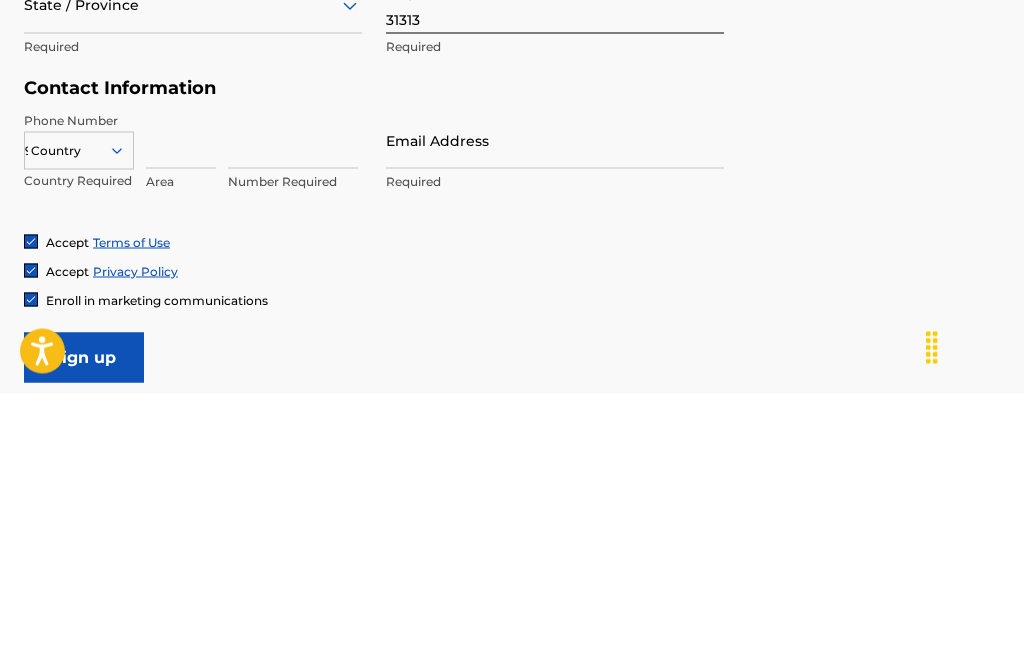 scroll, scrollTop: 833, scrollLeft: 0, axis: vertical 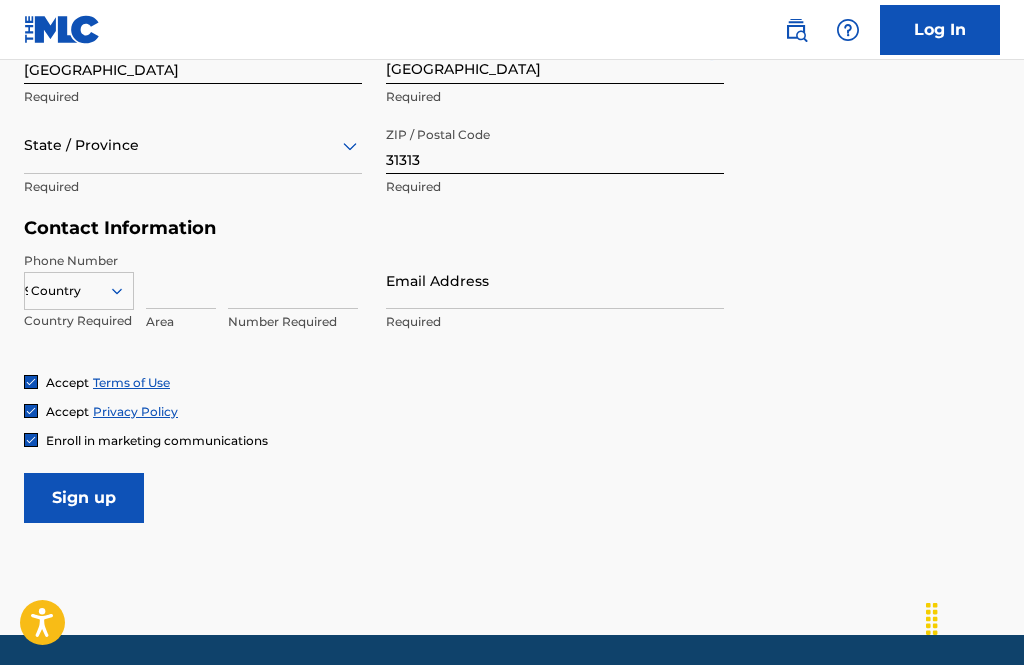 click on "Accept Terms of Use" at bounding box center [512, 382] 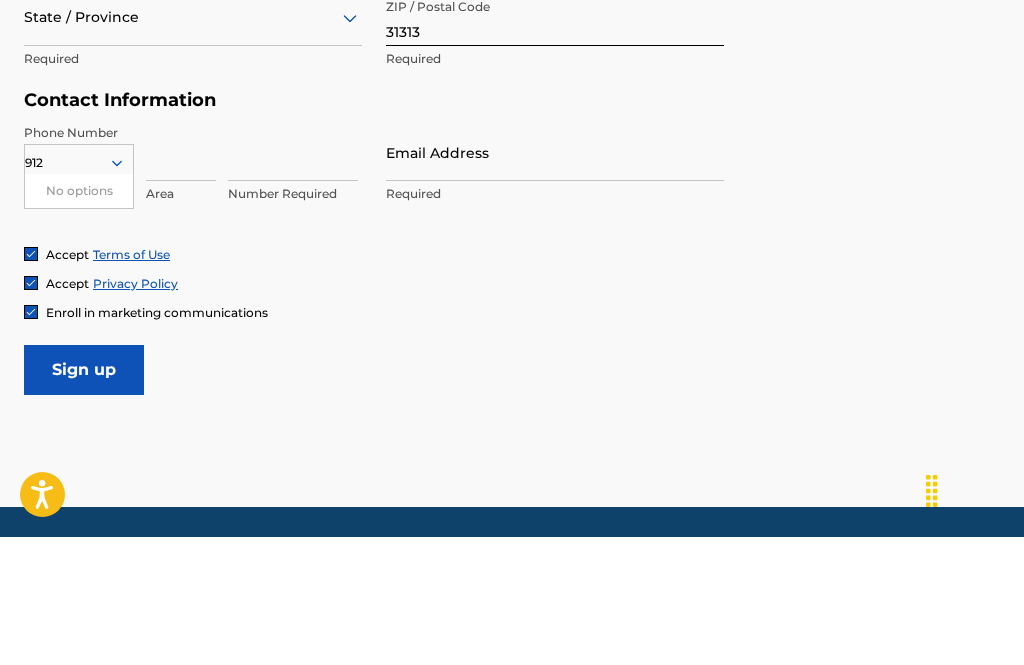 type on "912" 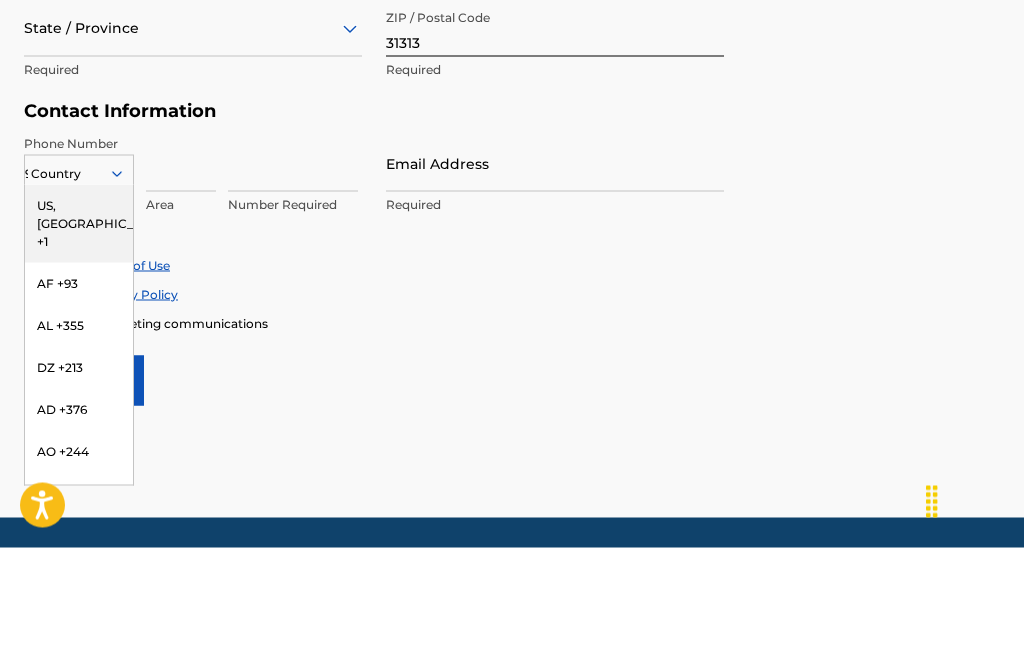 click on "US, [GEOGRAPHIC_DATA] +1" at bounding box center (79, 341) 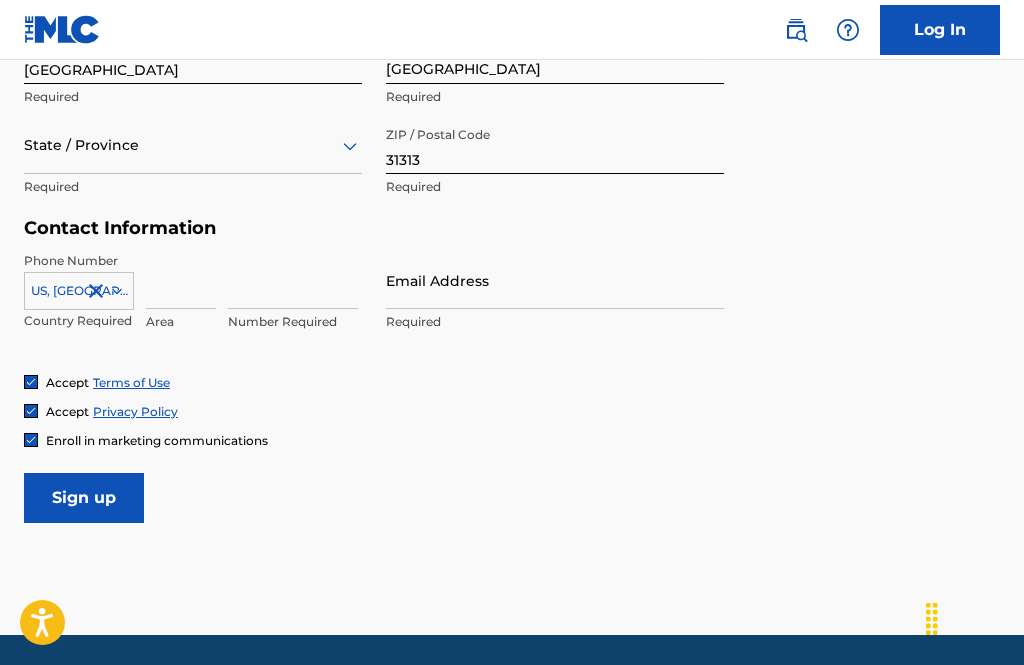 click at bounding box center (181, 280) 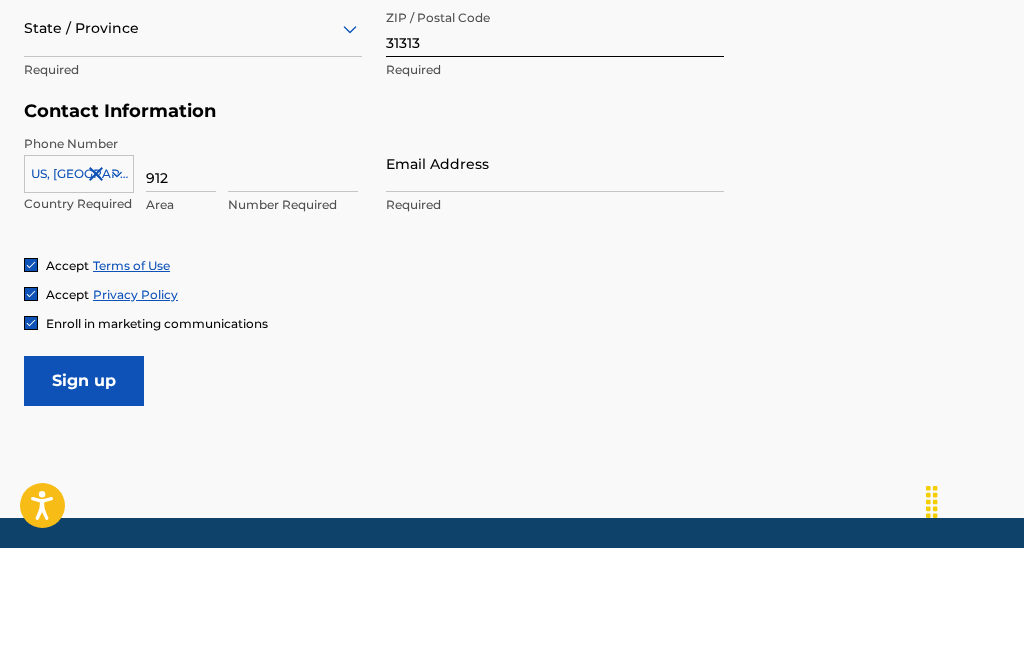 type on "912" 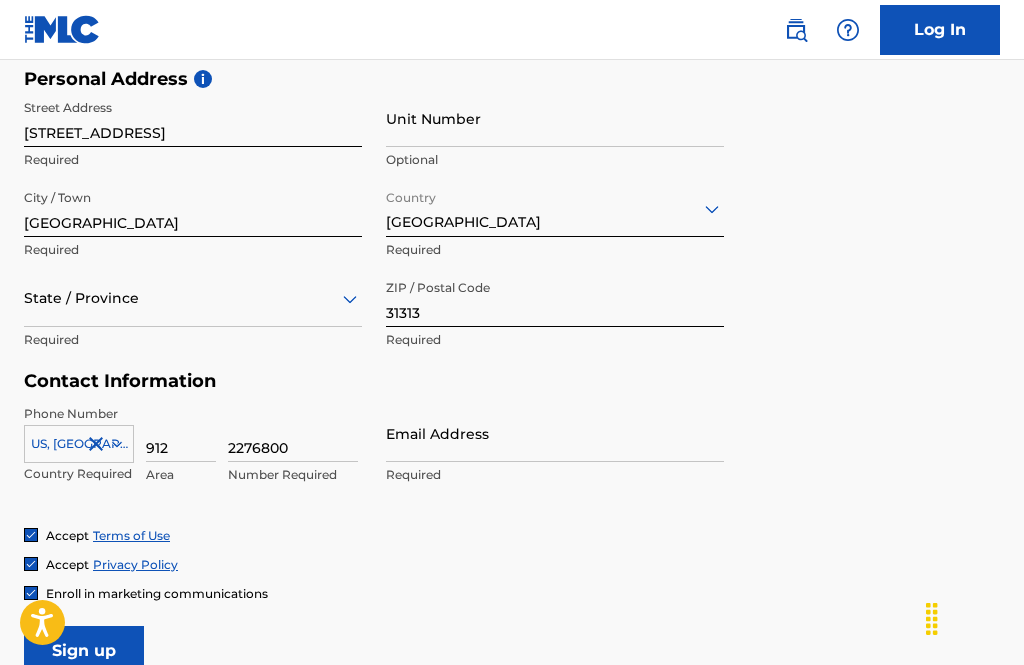 scroll, scrollTop: 676, scrollLeft: 0, axis: vertical 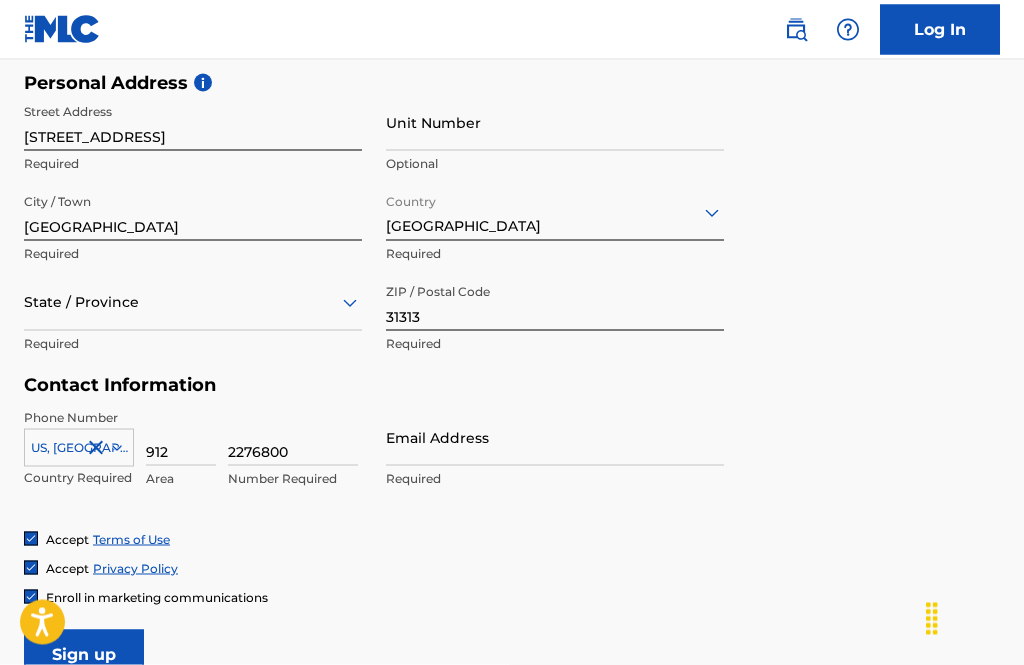 type on "2276800" 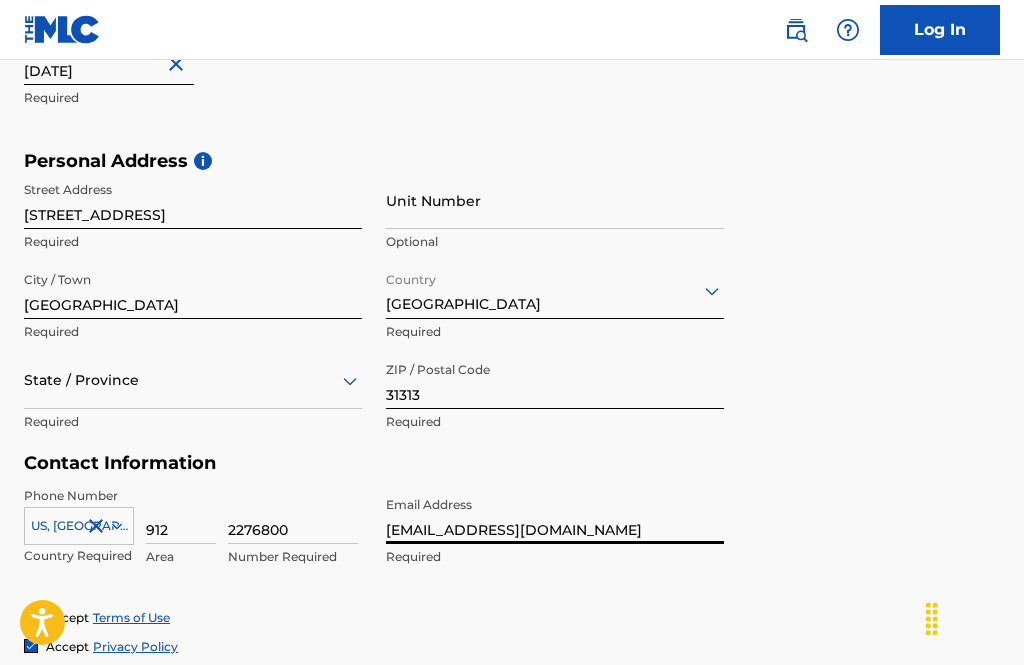 scroll, scrollTop: 596, scrollLeft: 0, axis: vertical 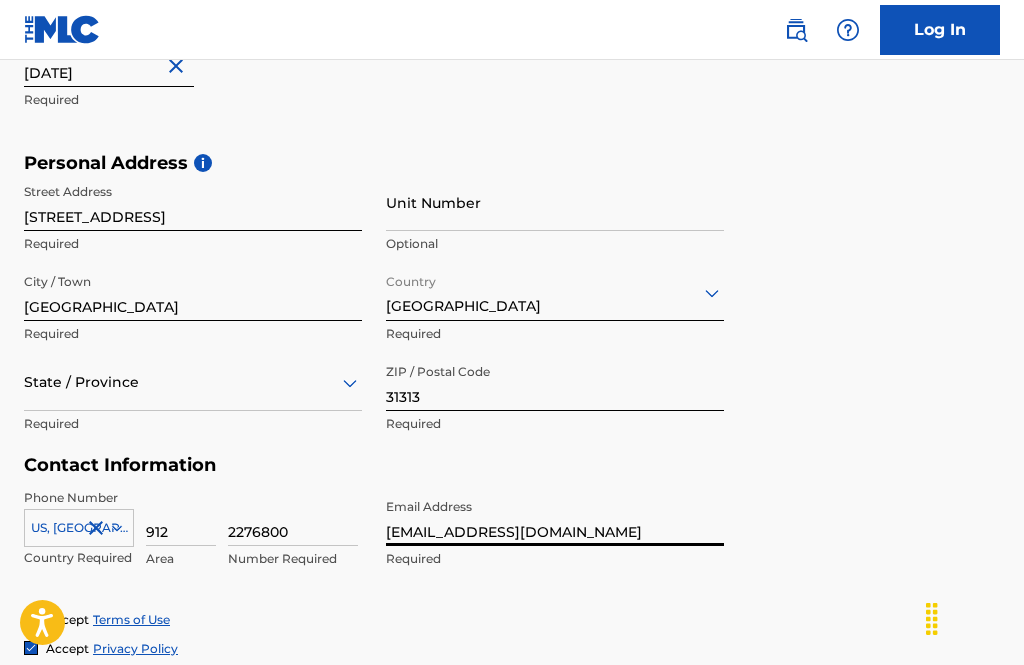 type on "[EMAIL_ADDRESS][DOMAIN_NAME]" 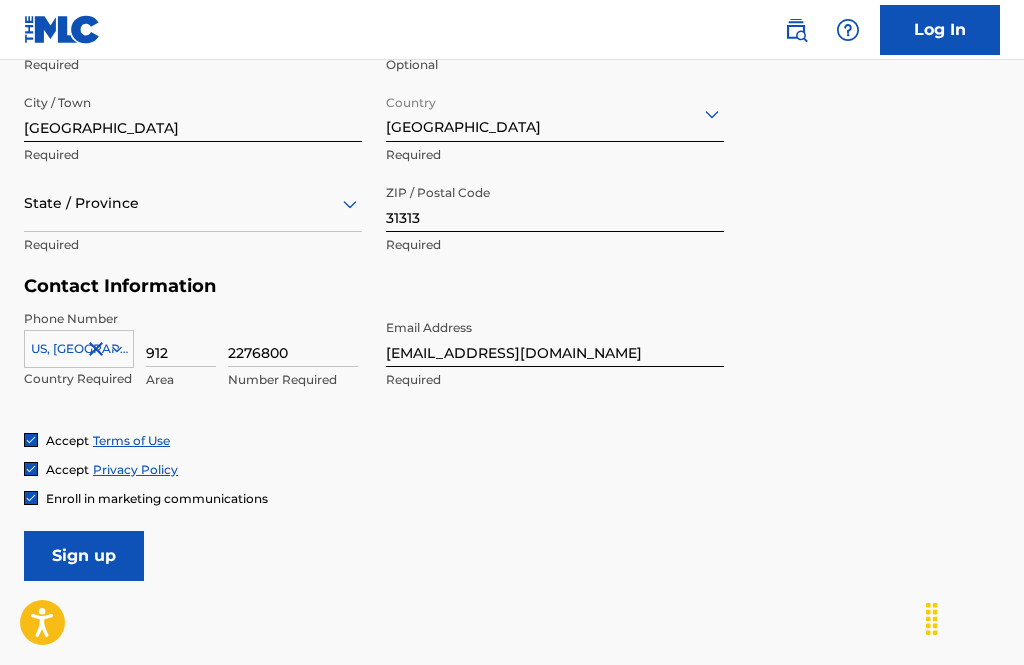 scroll, scrollTop: 783, scrollLeft: 0, axis: vertical 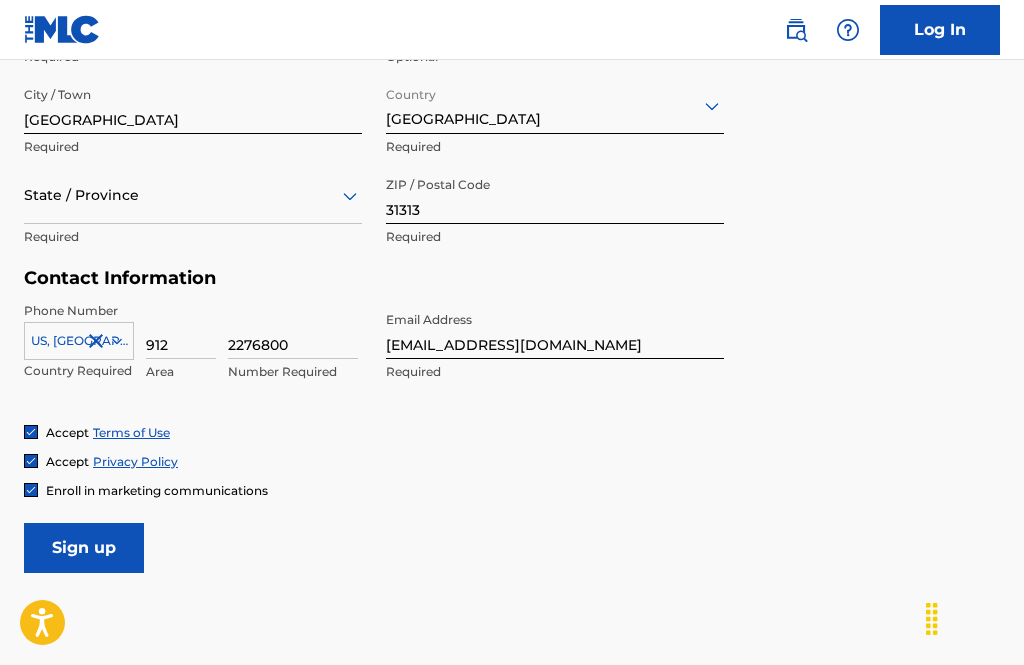 click on "Sign up" at bounding box center [84, 548] 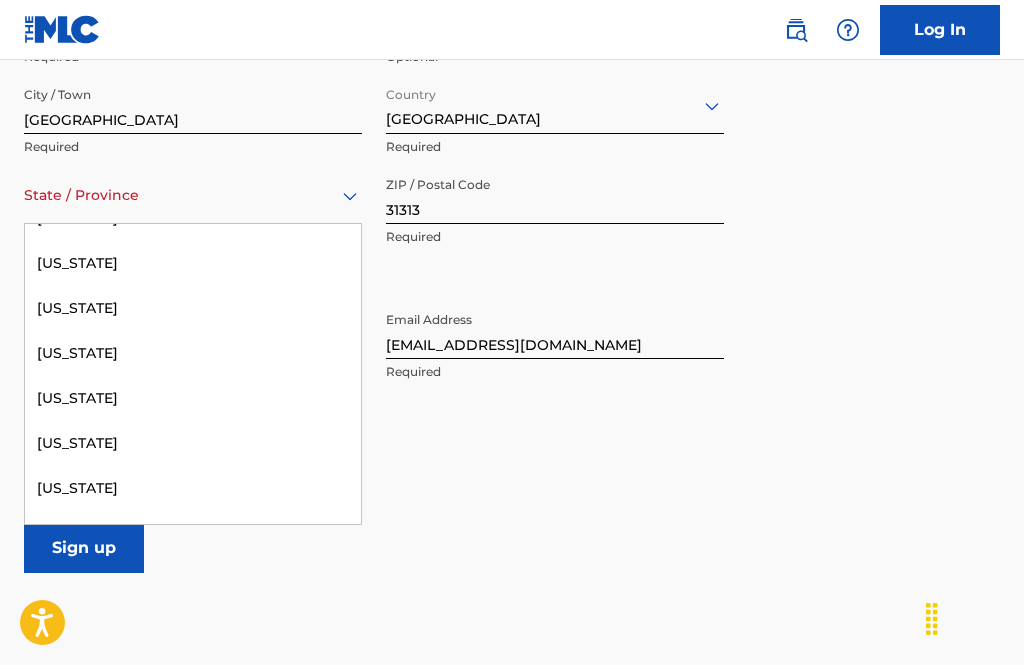 scroll, scrollTop: 478, scrollLeft: 0, axis: vertical 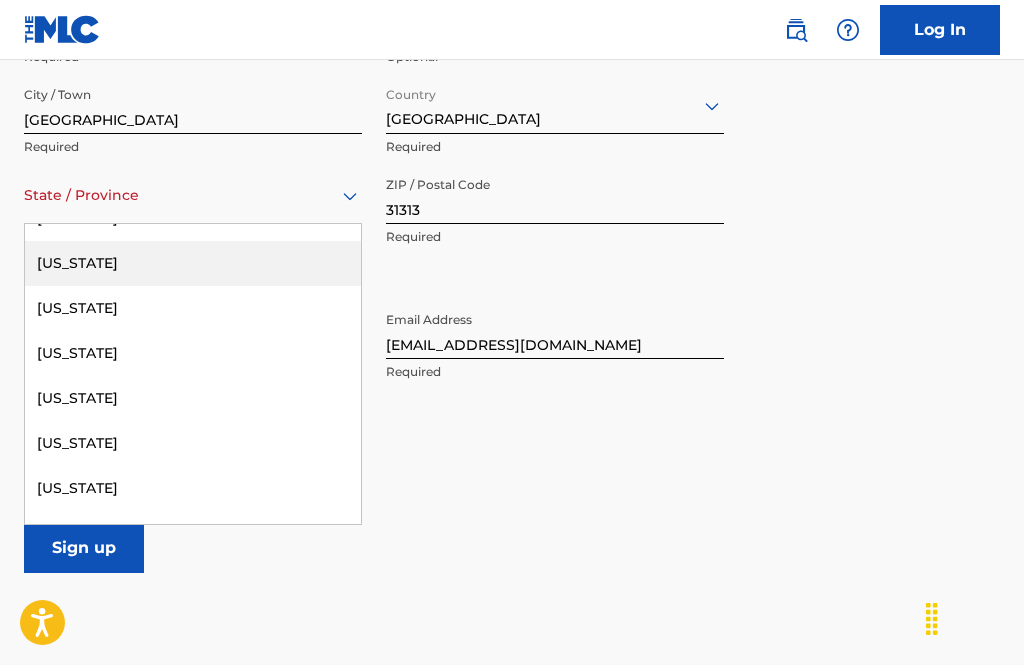 click on "[US_STATE]" at bounding box center [193, 263] 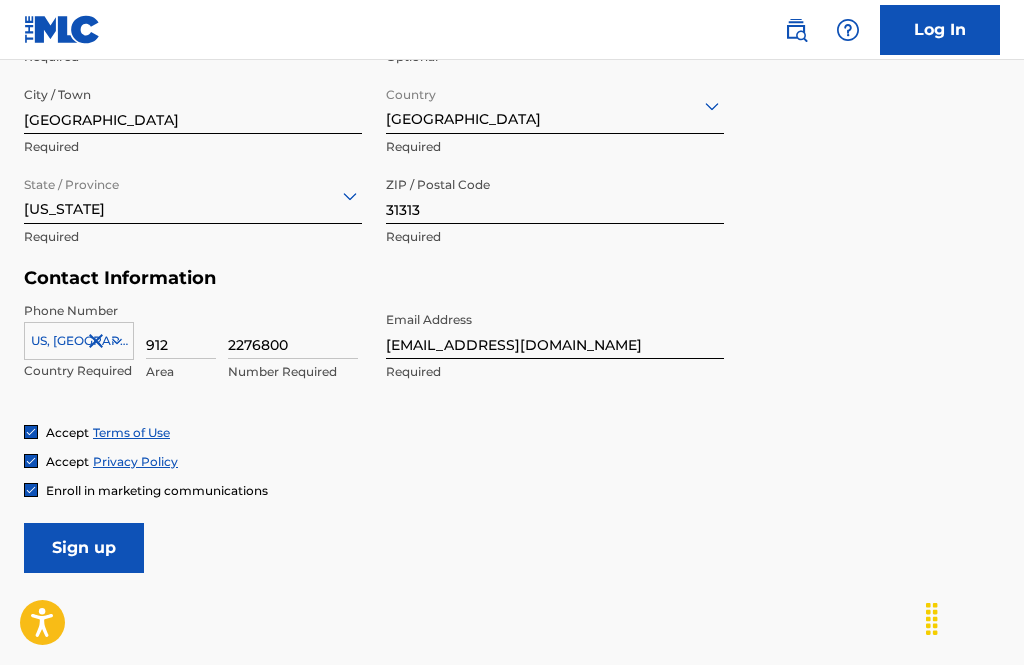 click on "Sign up" at bounding box center (84, 548) 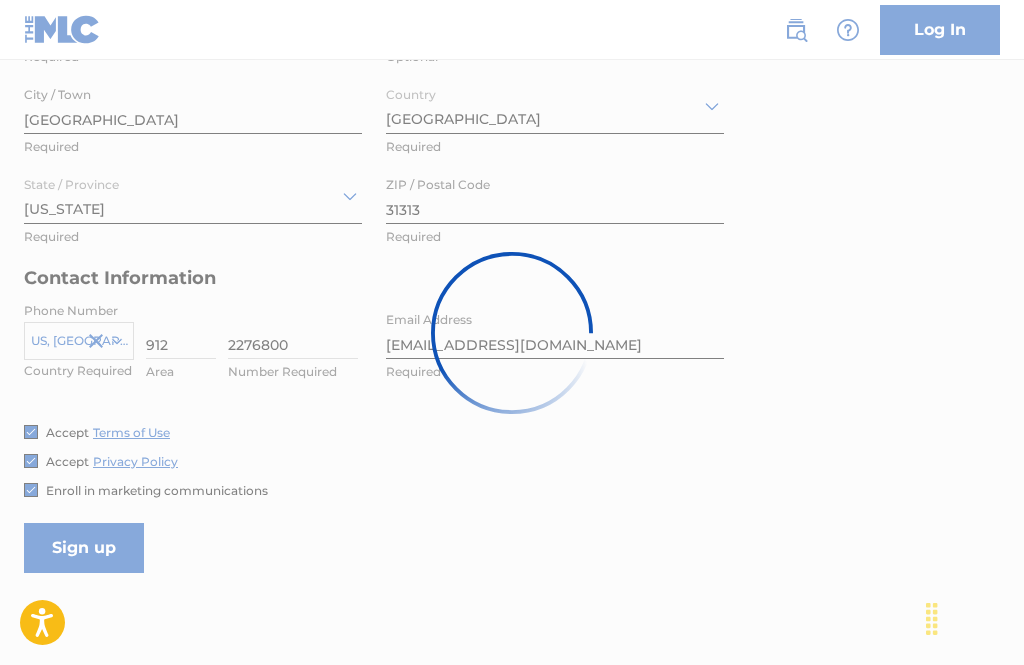 scroll, scrollTop: 0, scrollLeft: 0, axis: both 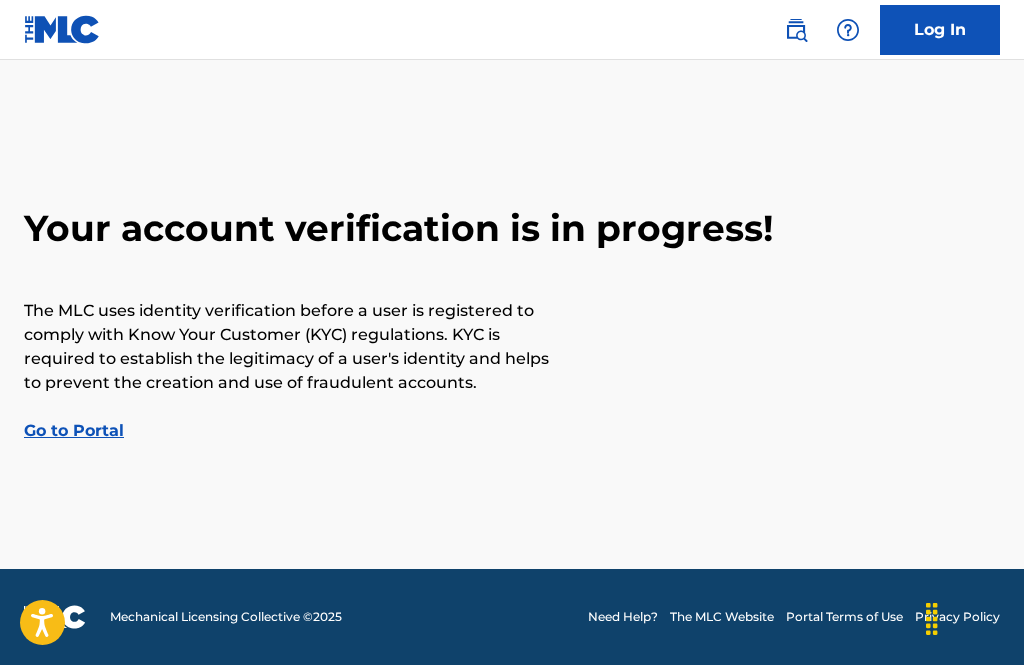 click on "Go to Portal" at bounding box center (74, 430) 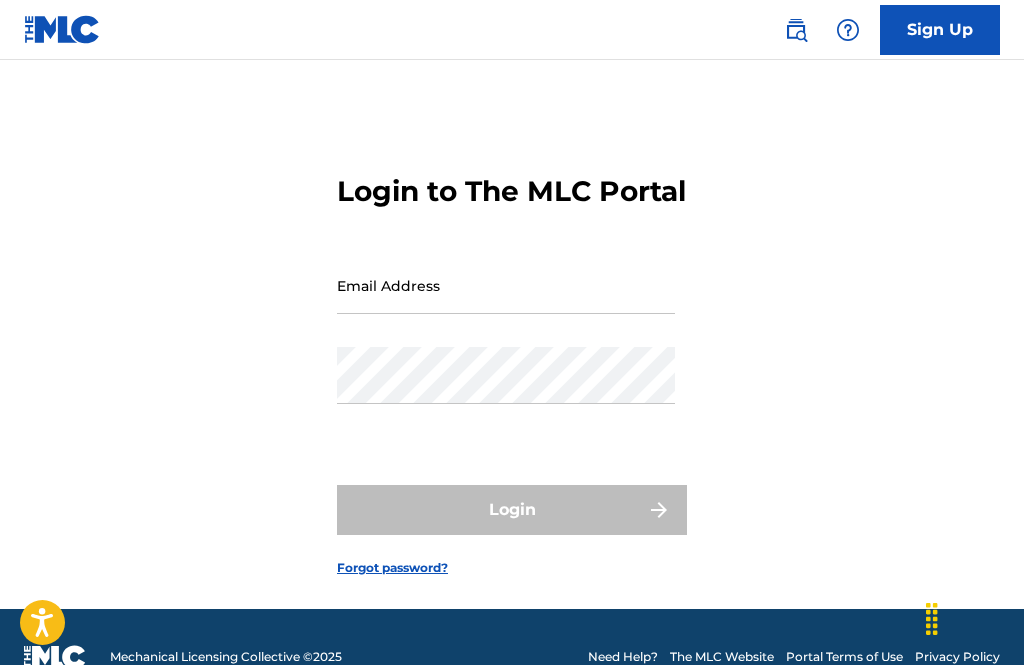 click on "Email Address" at bounding box center (506, 285) 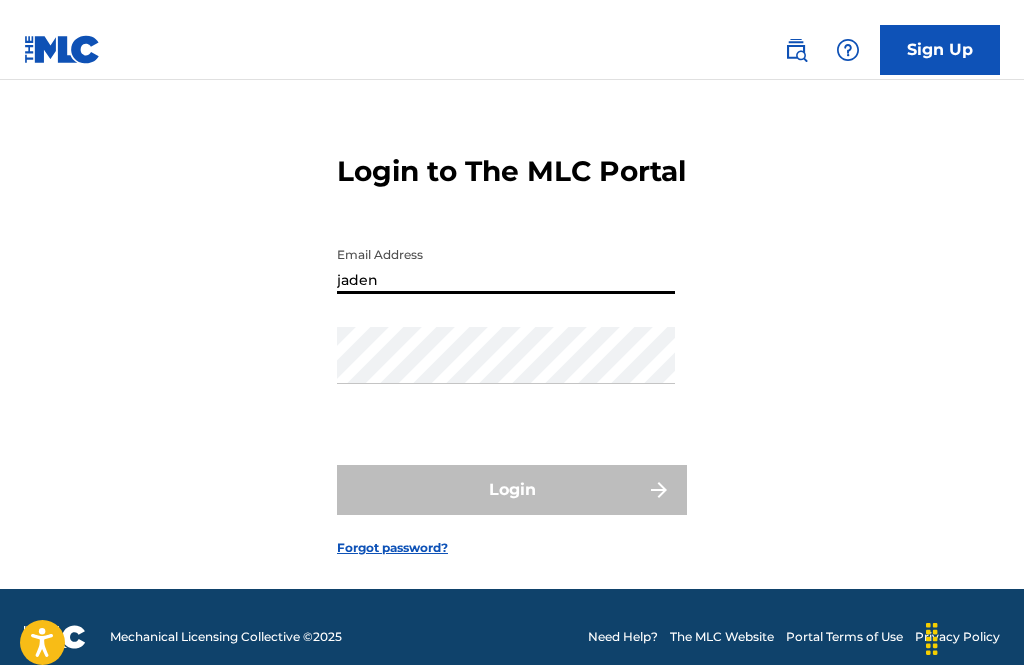 scroll, scrollTop: 90, scrollLeft: 0, axis: vertical 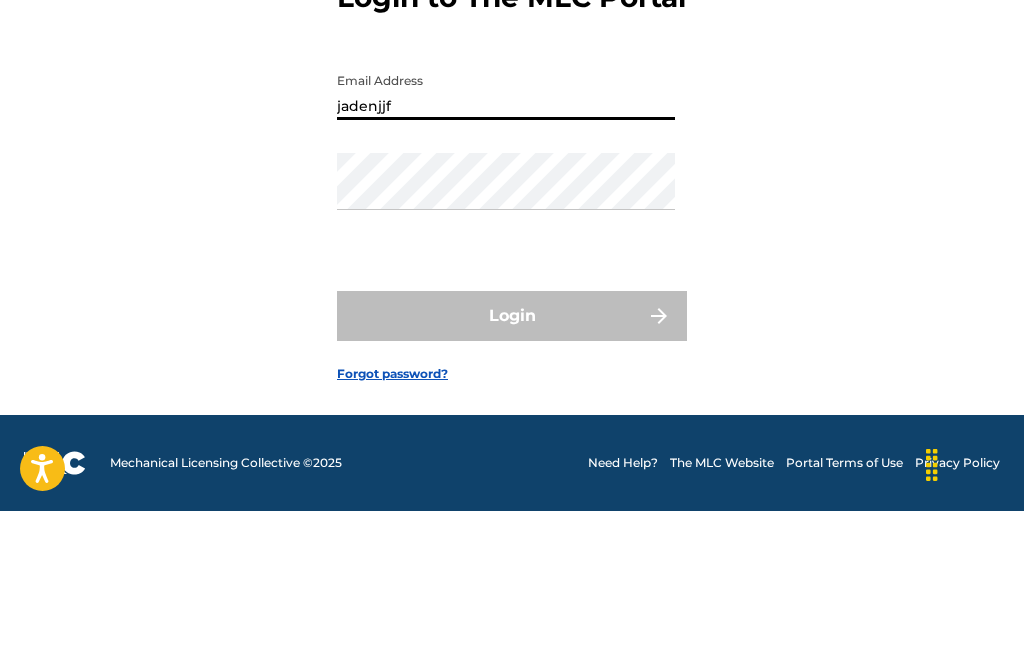 type on "jadenjjfr" 